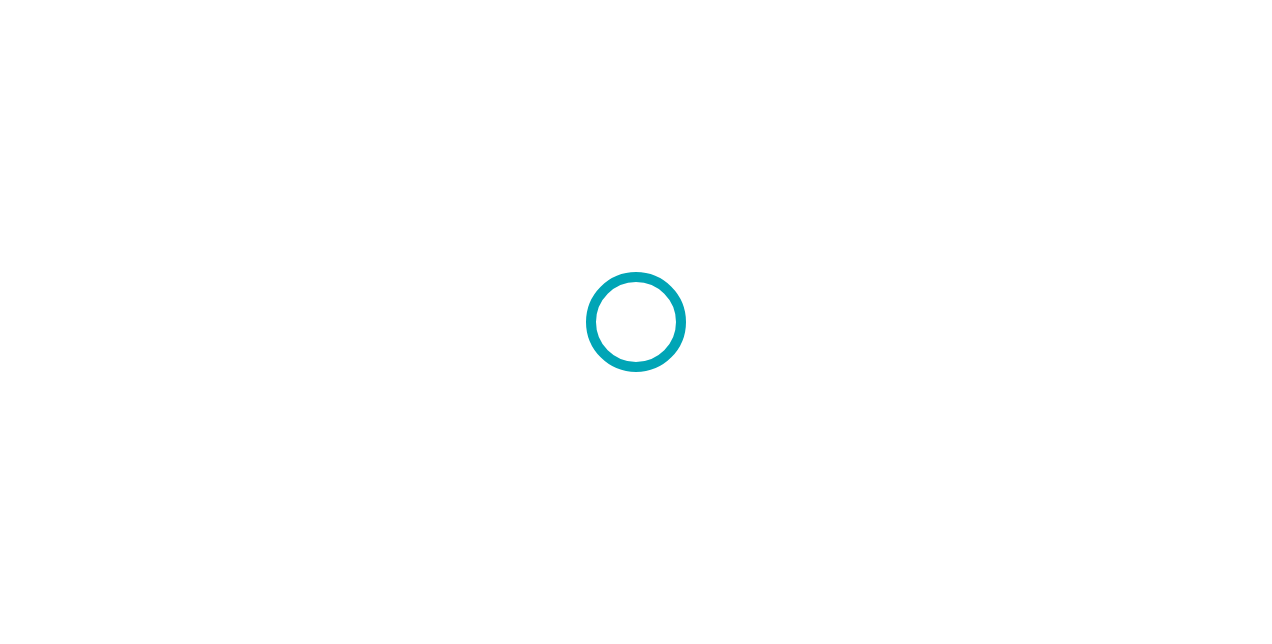 scroll, scrollTop: 0, scrollLeft: 0, axis: both 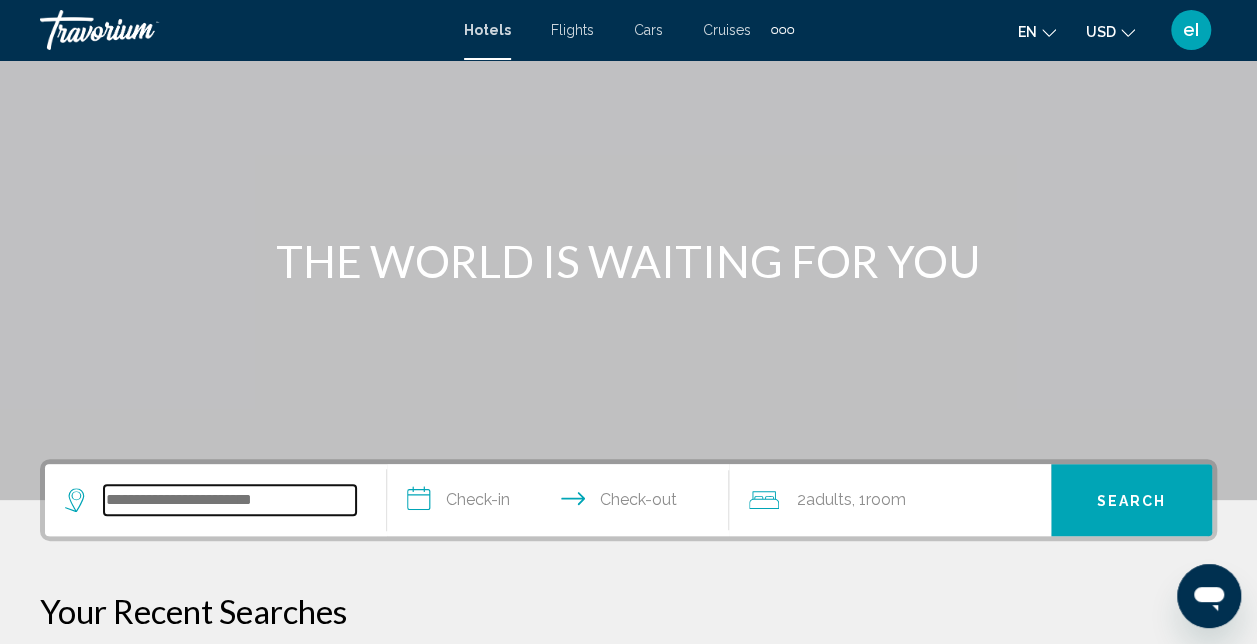 click at bounding box center [230, 500] 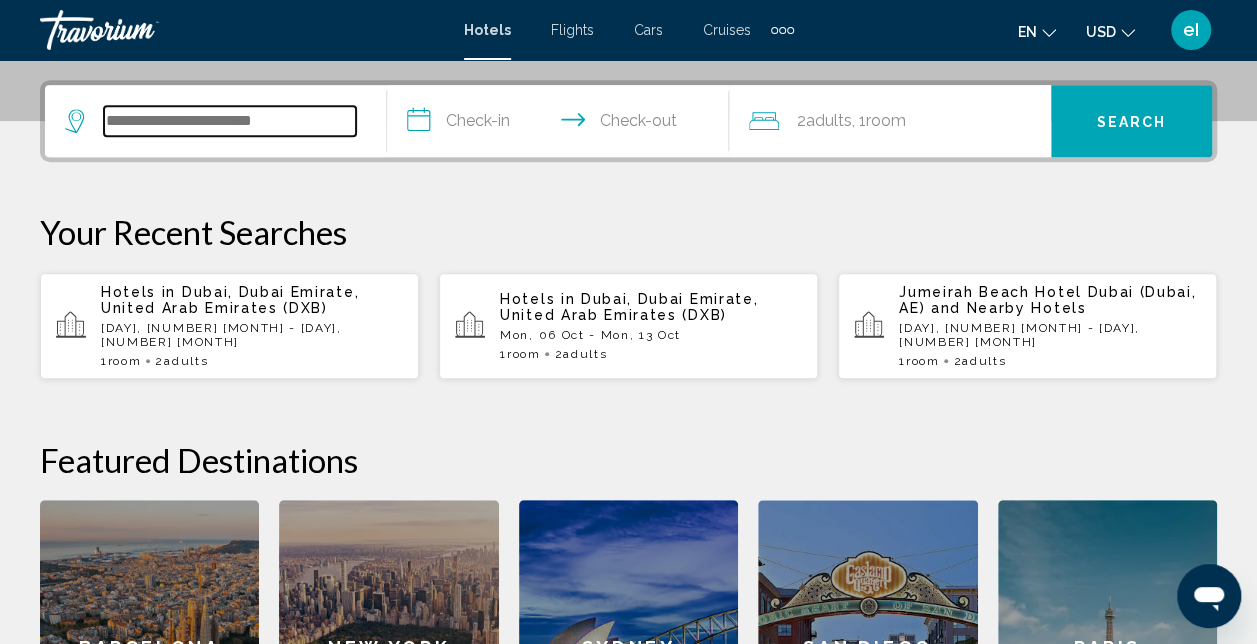 scroll, scrollTop: 494, scrollLeft: 0, axis: vertical 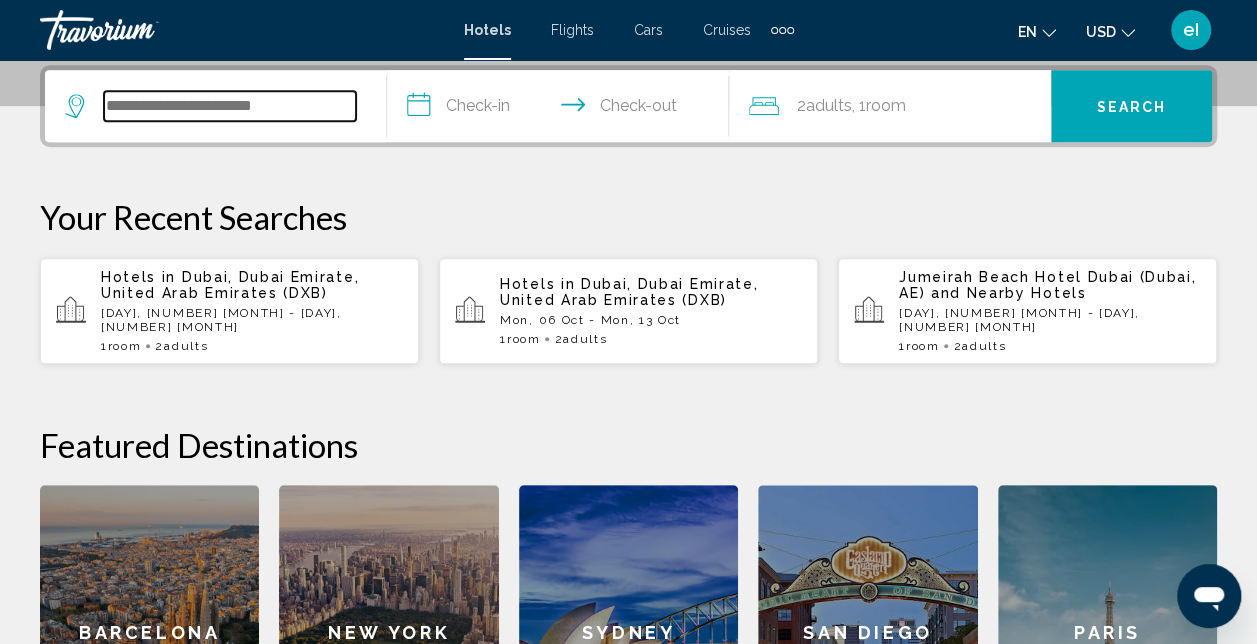 click at bounding box center [230, 106] 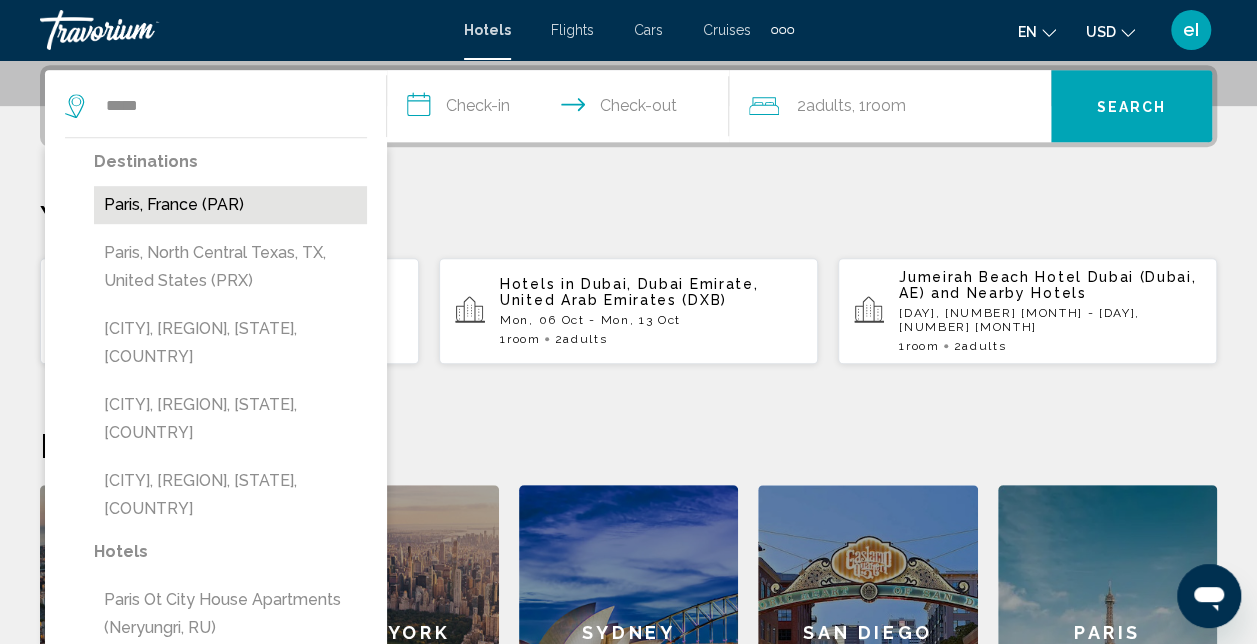 click on "Paris, France (PAR)" at bounding box center [230, 205] 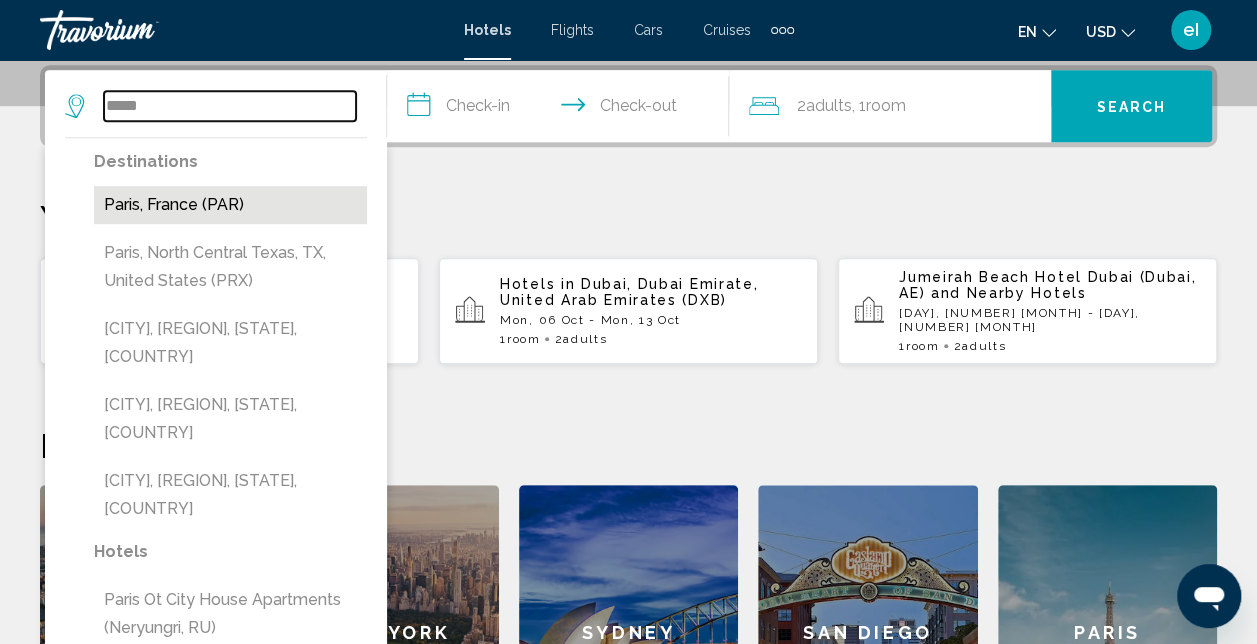 type on "**********" 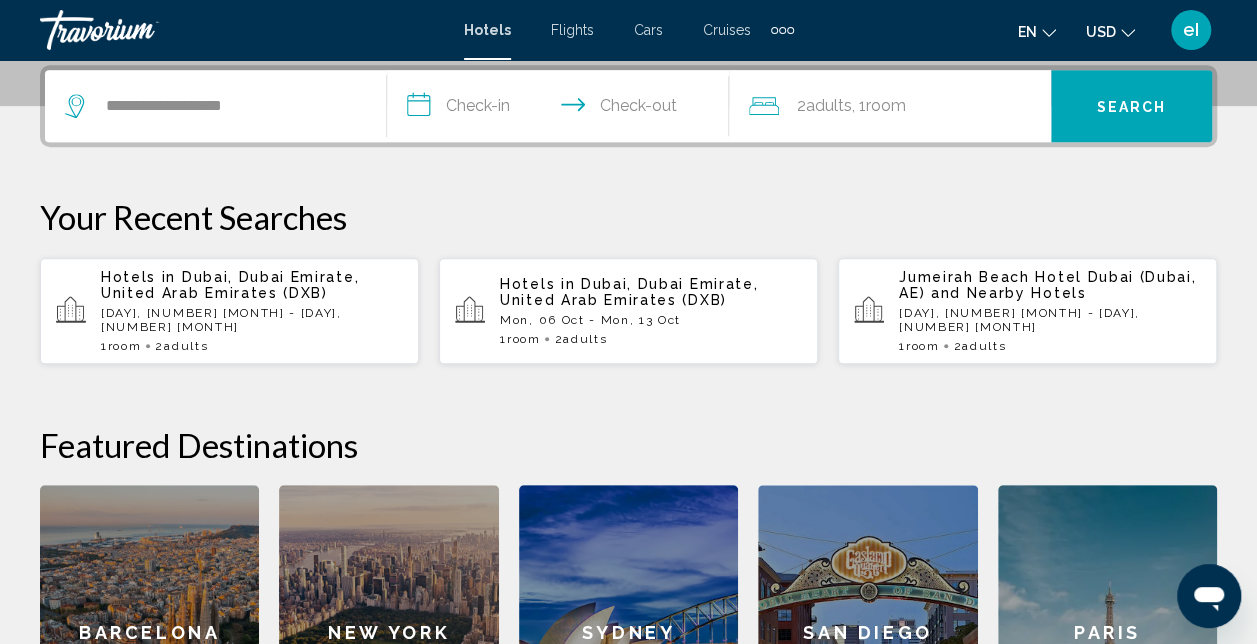 click on "**********" at bounding box center [562, 109] 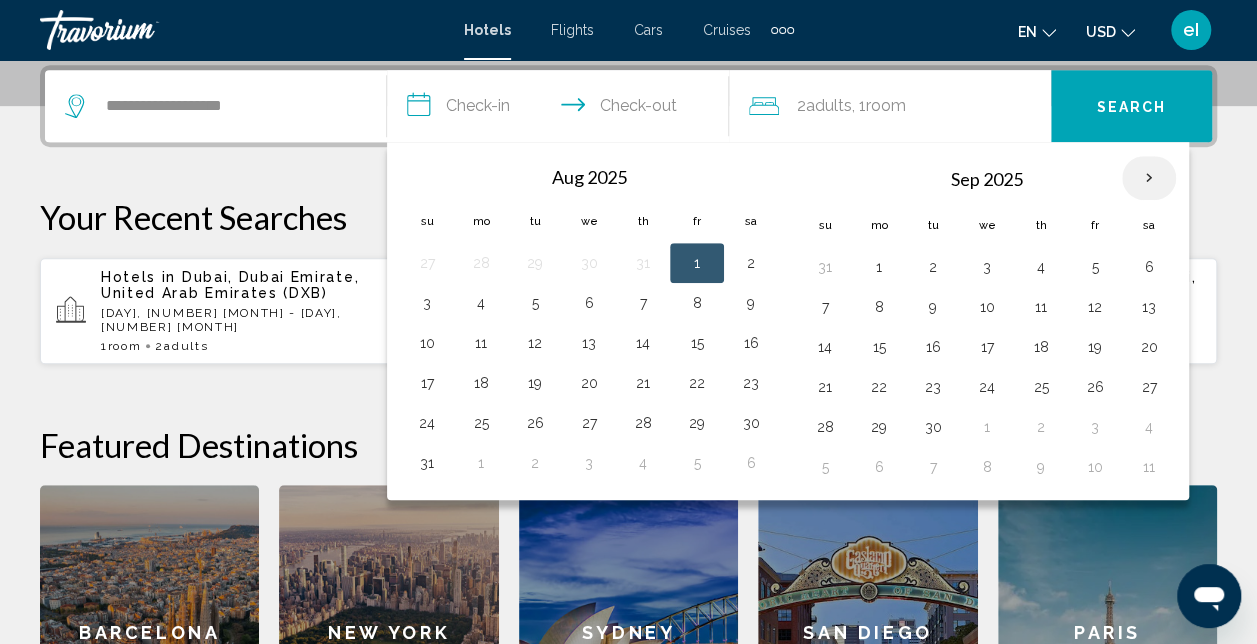 click at bounding box center (1149, 178) 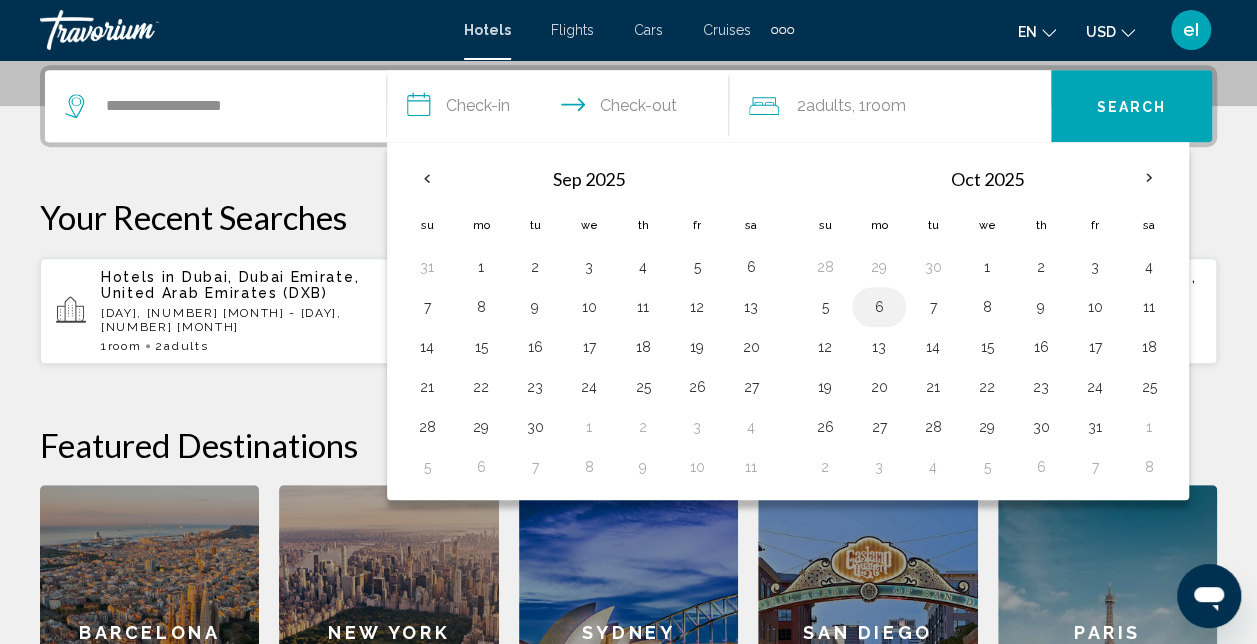 click on "6" at bounding box center (879, 307) 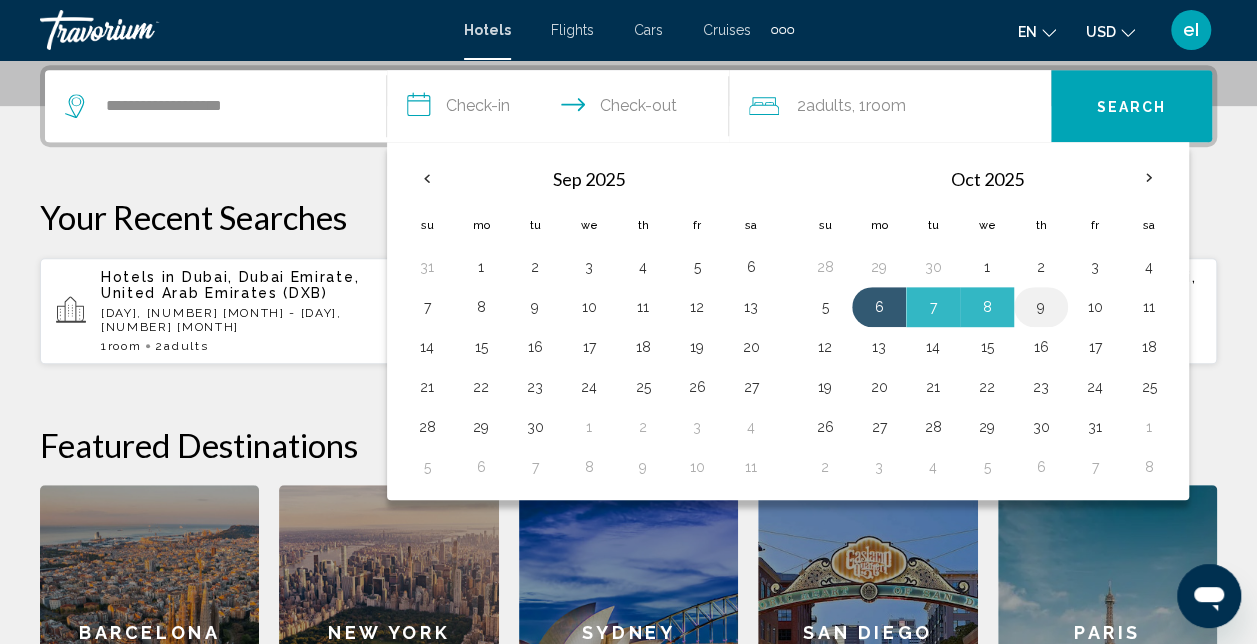 click on "9" at bounding box center (1041, 307) 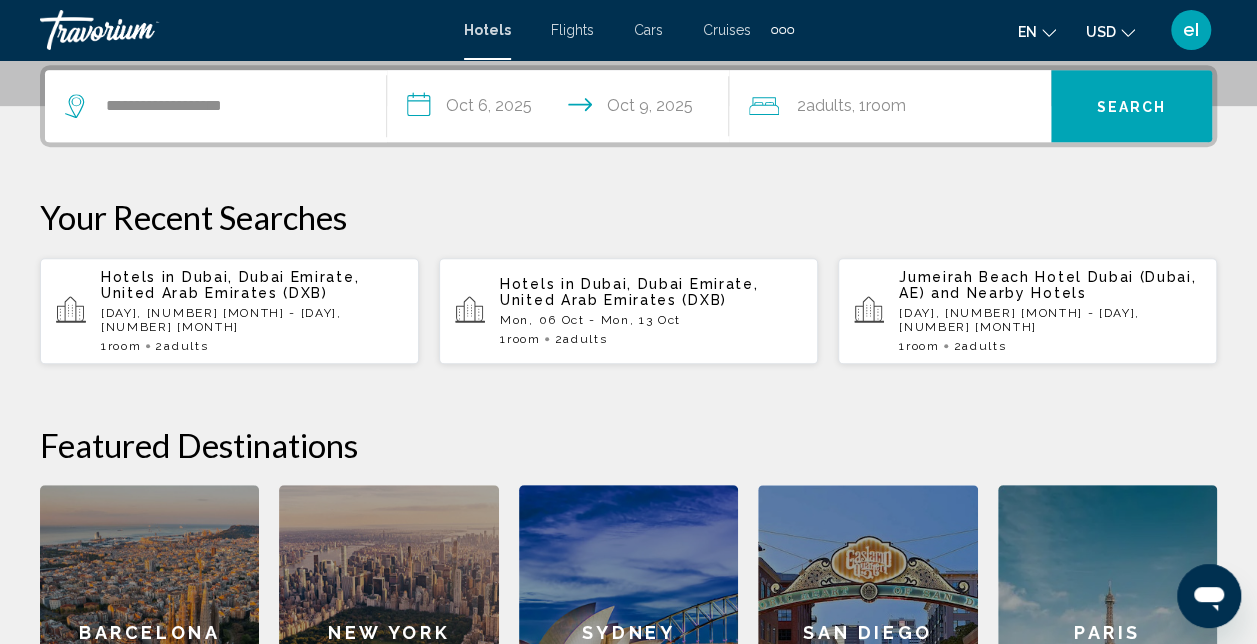 drag, startPoint x: 1022, startPoint y: 77, endPoint x: 1000, endPoint y: 83, distance: 22.803509 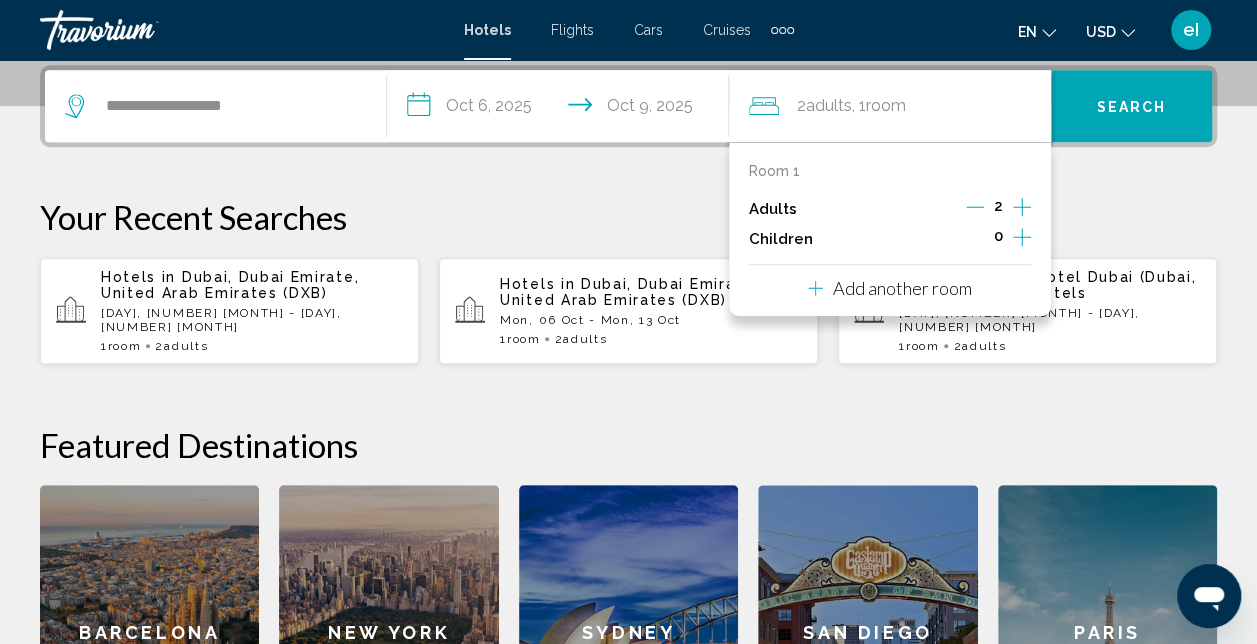 click on "Your Recent Searches" at bounding box center [628, 217] 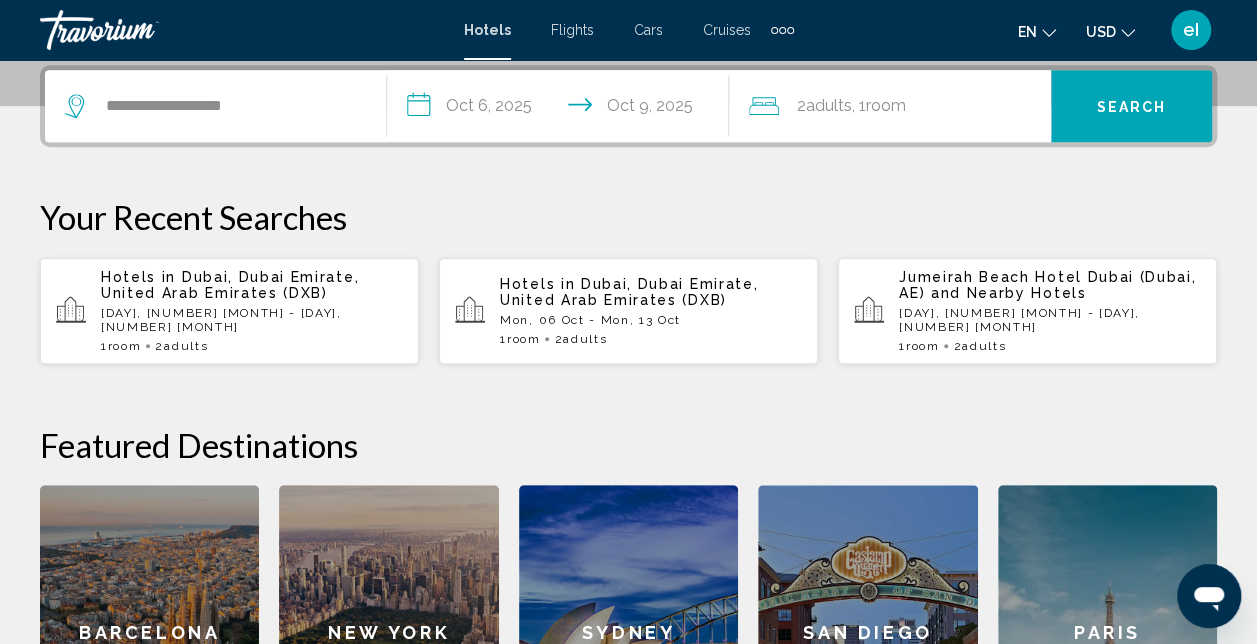 drag, startPoint x: 1216, startPoint y: 162, endPoint x: 1200, endPoint y: 163, distance: 16.03122 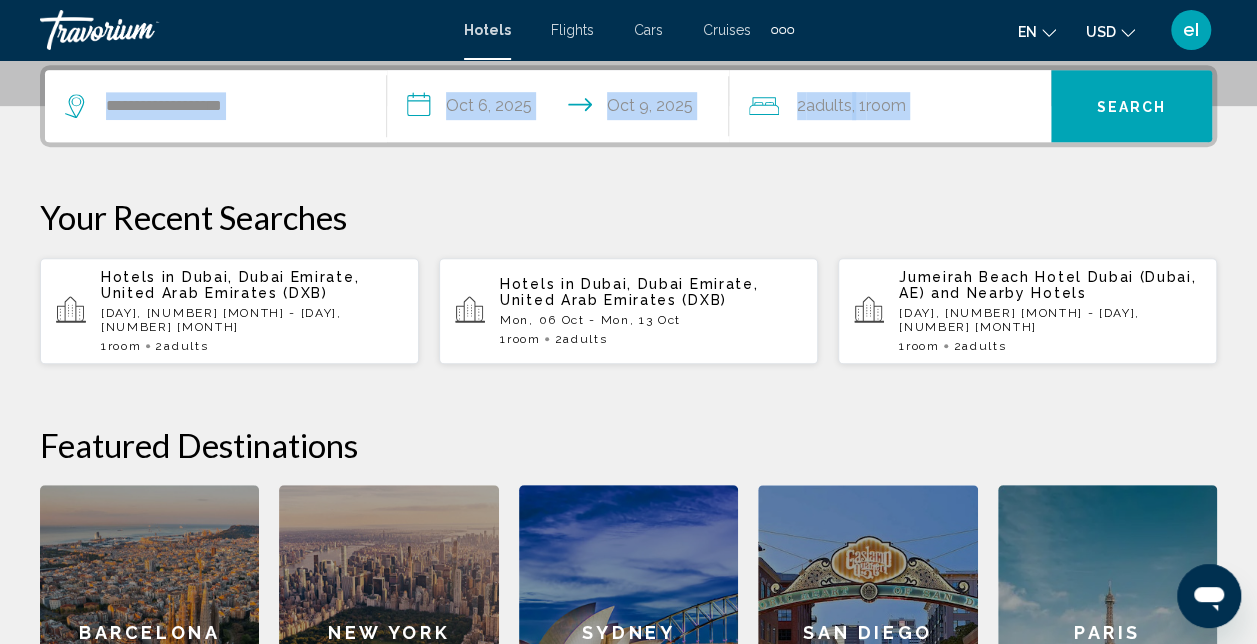 drag, startPoint x: 1226, startPoint y: 31, endPoint x: 1227, endPoint y: 90, distance: 59.008472 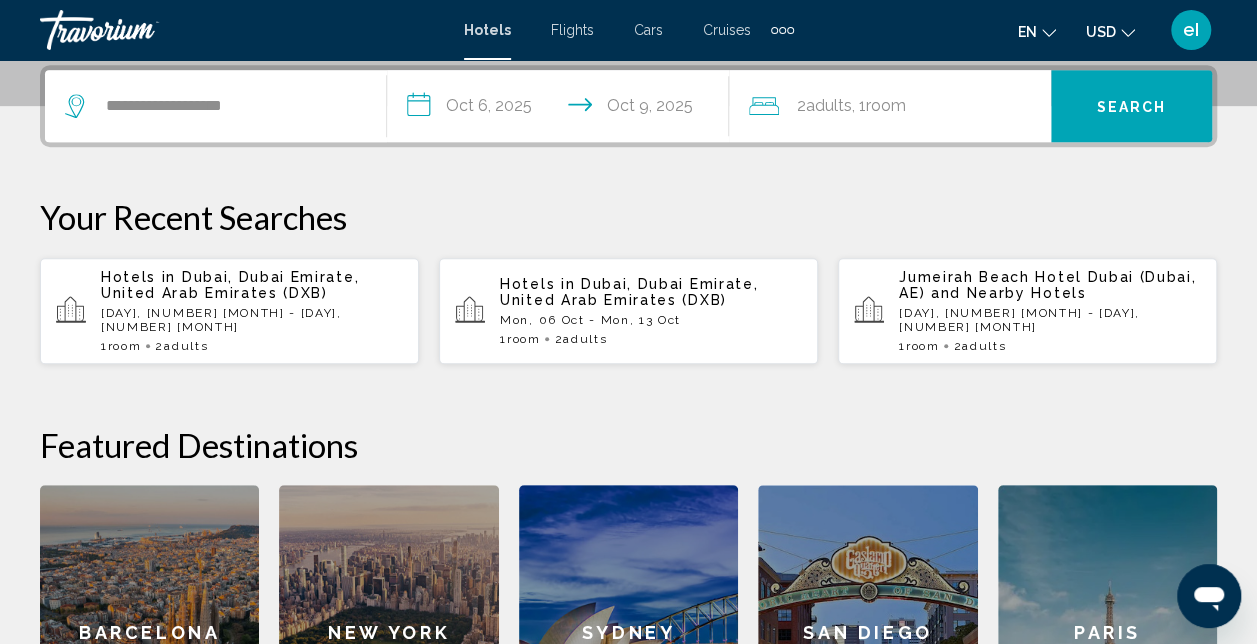 drag, startPoint x: 1227, startPoint y: 90, endPoint x: 1204, endPoint y: 188, distance: 100.6628 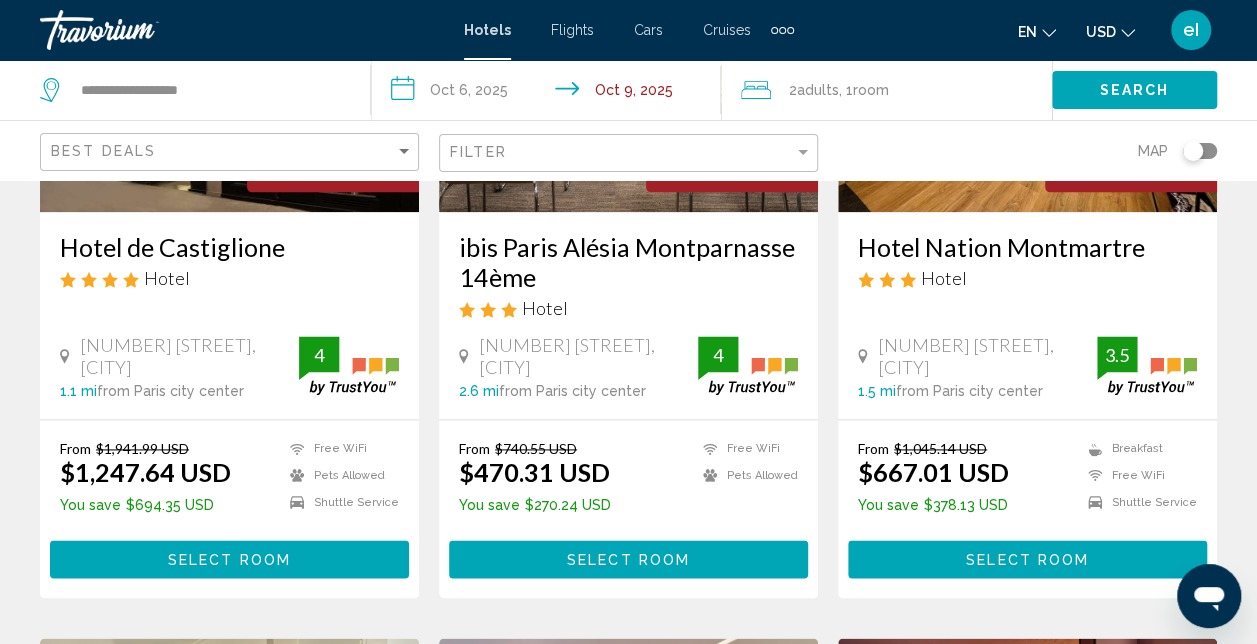 scroll, scrollTop: 1100, scrollLeft: 0, axis: vertical 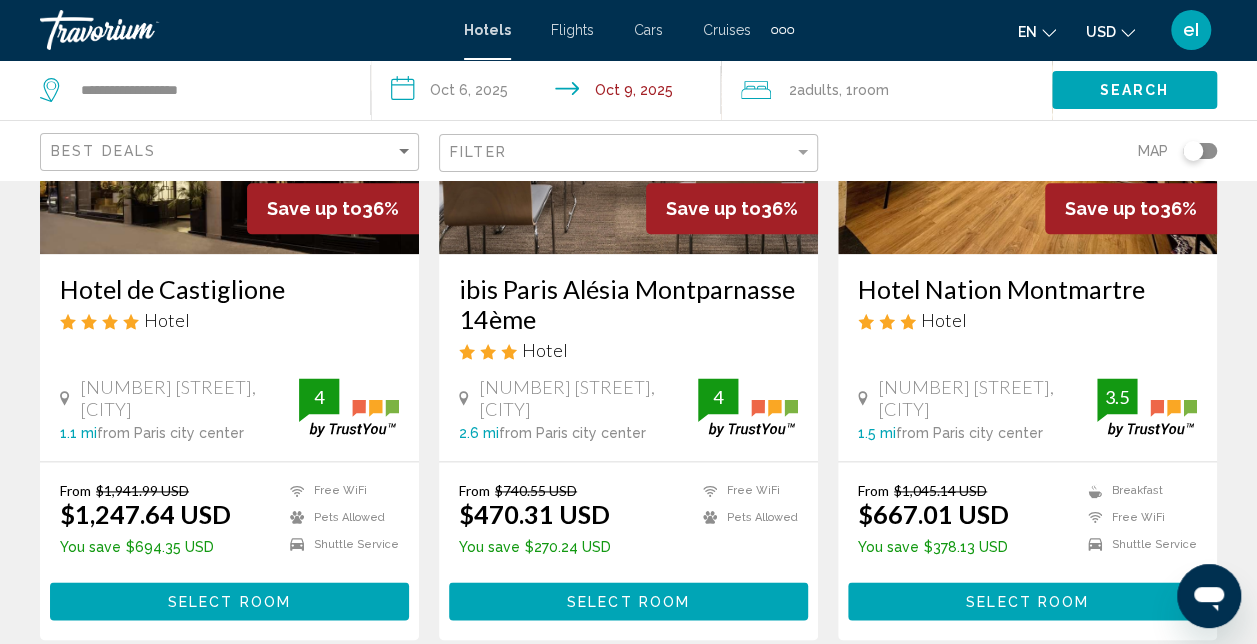 click on "Select Room" at bounding box center (229, 602) 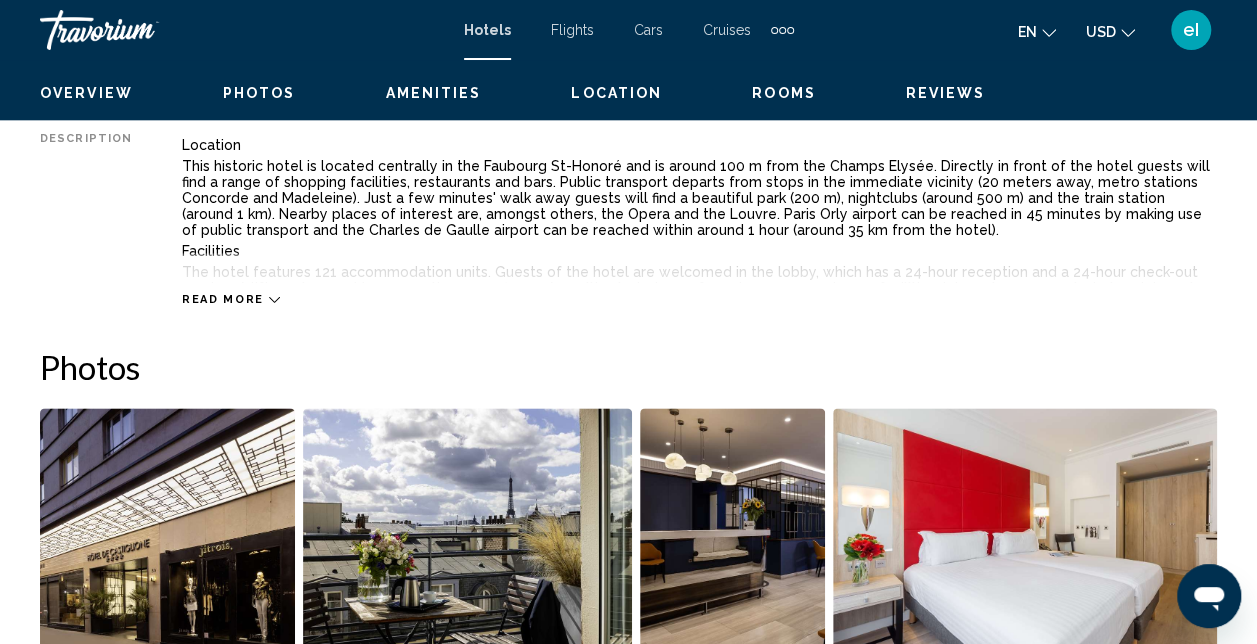 scroll, scrollTop: 213, scrollLeft: 0, axis: vertical 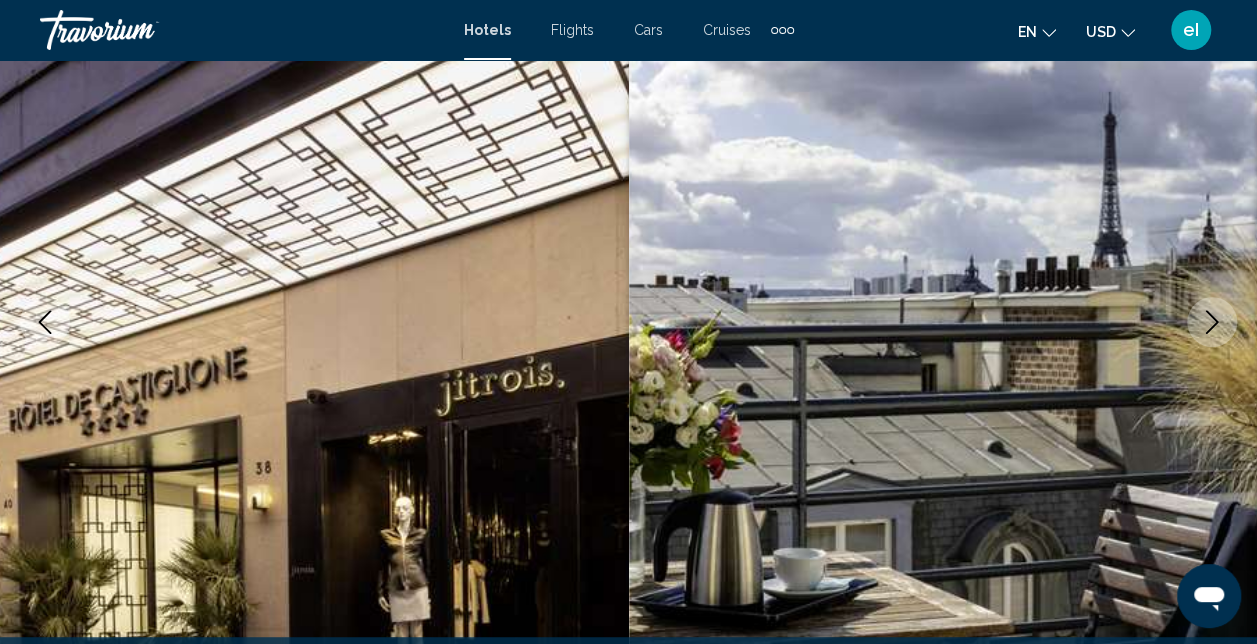 click 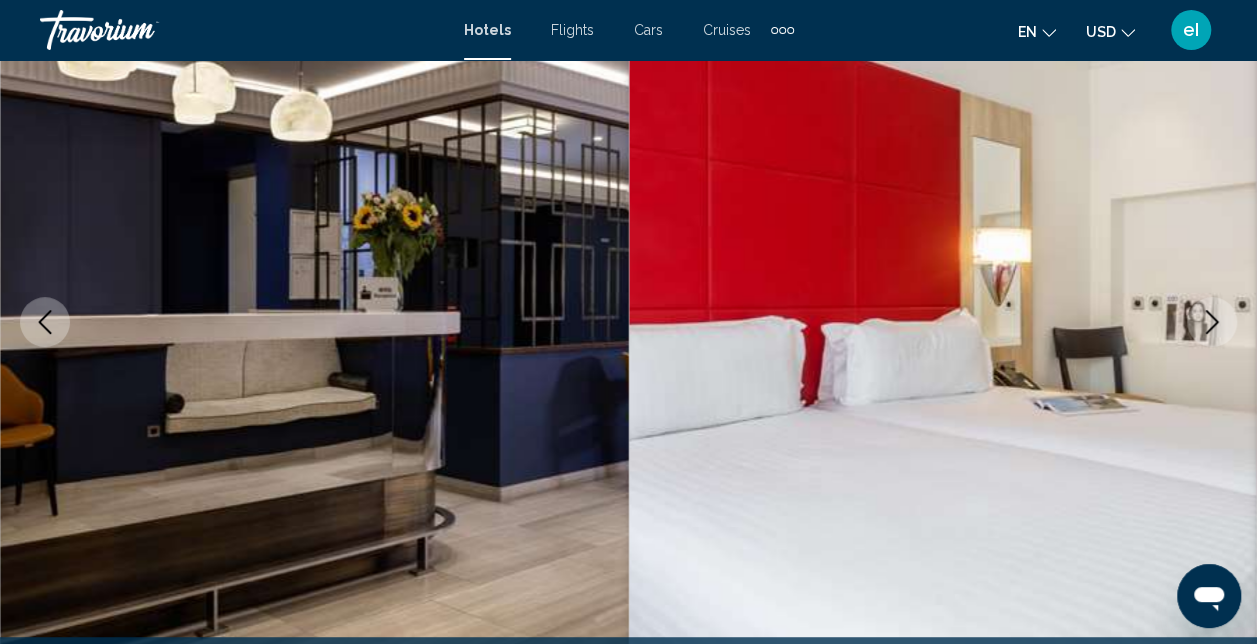 click 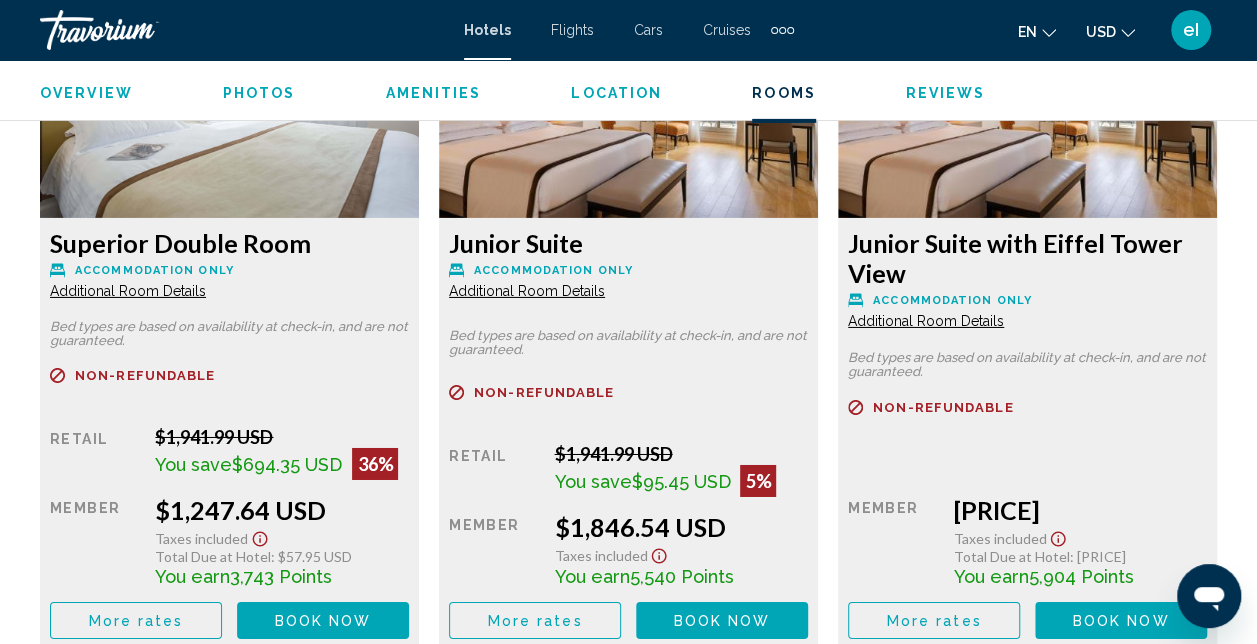 scroll, scrollTop: 3313, scrollLeft: 0, axis: vertical 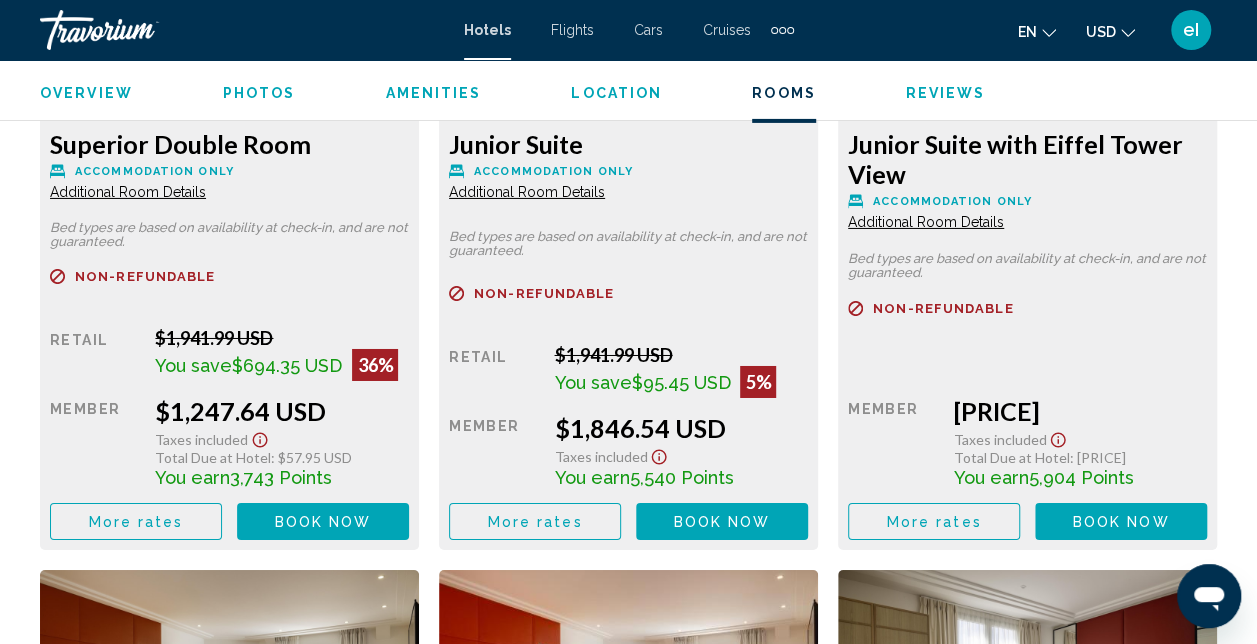 click on "Book now" at bounding box center [323, 522] 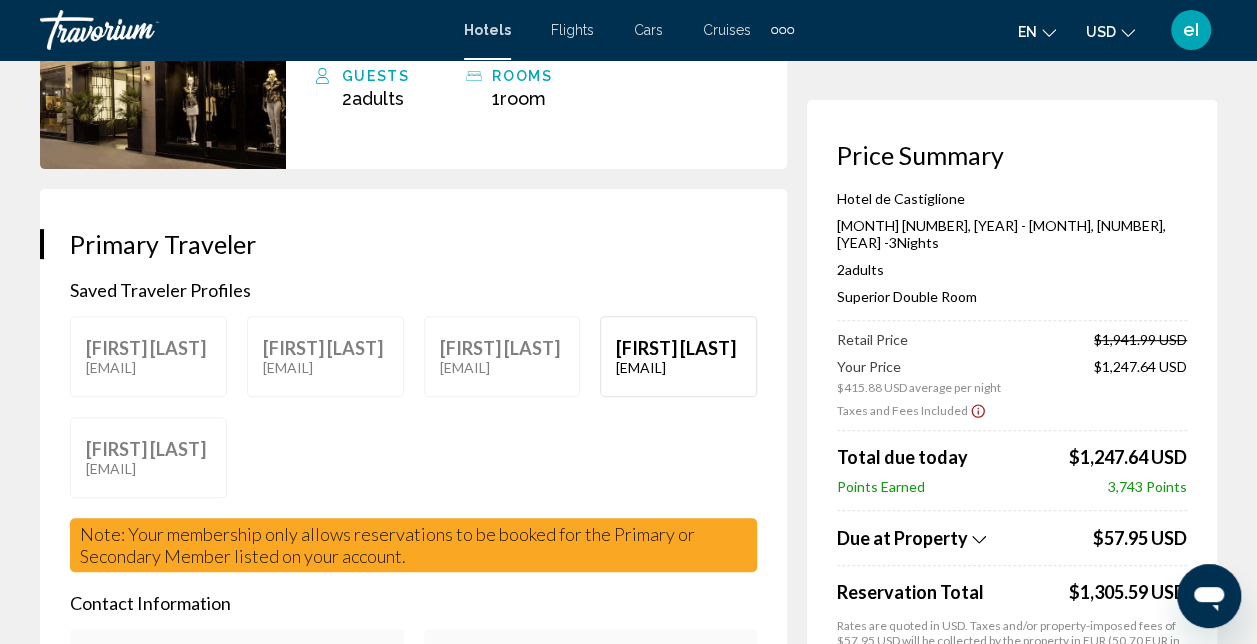 scroll, scrollTop: 300, scrollLeft: 0, axis: vertical 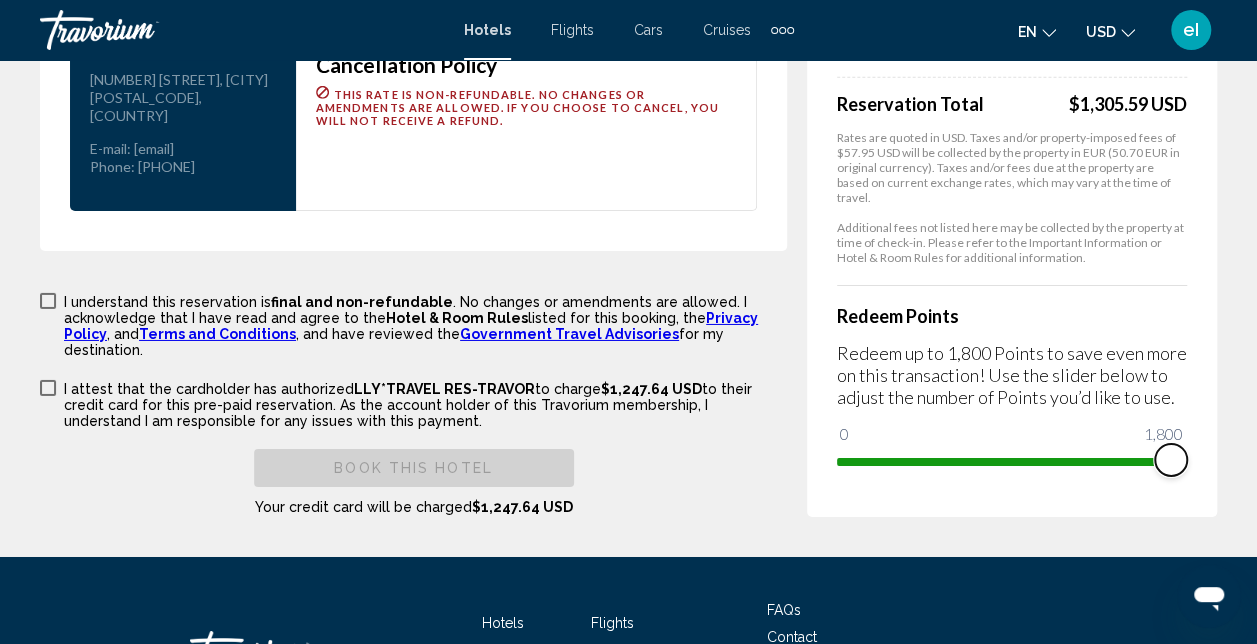 drag, startPoint x: 846, startPoint y: 474, endPoint x: 1195, endPoint y: 489, distance: 349.3222 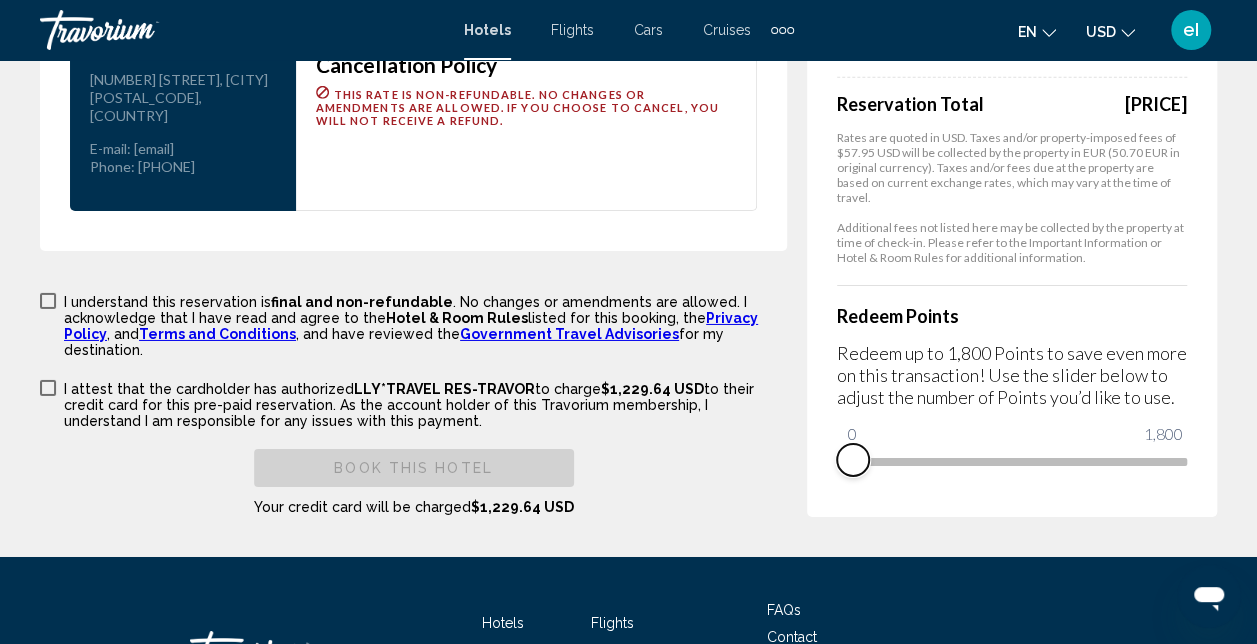 drag, startPoint x: 1172, startPoint y: 481, endPoint x: 832, endPoint y: 506, distance: 340.91788 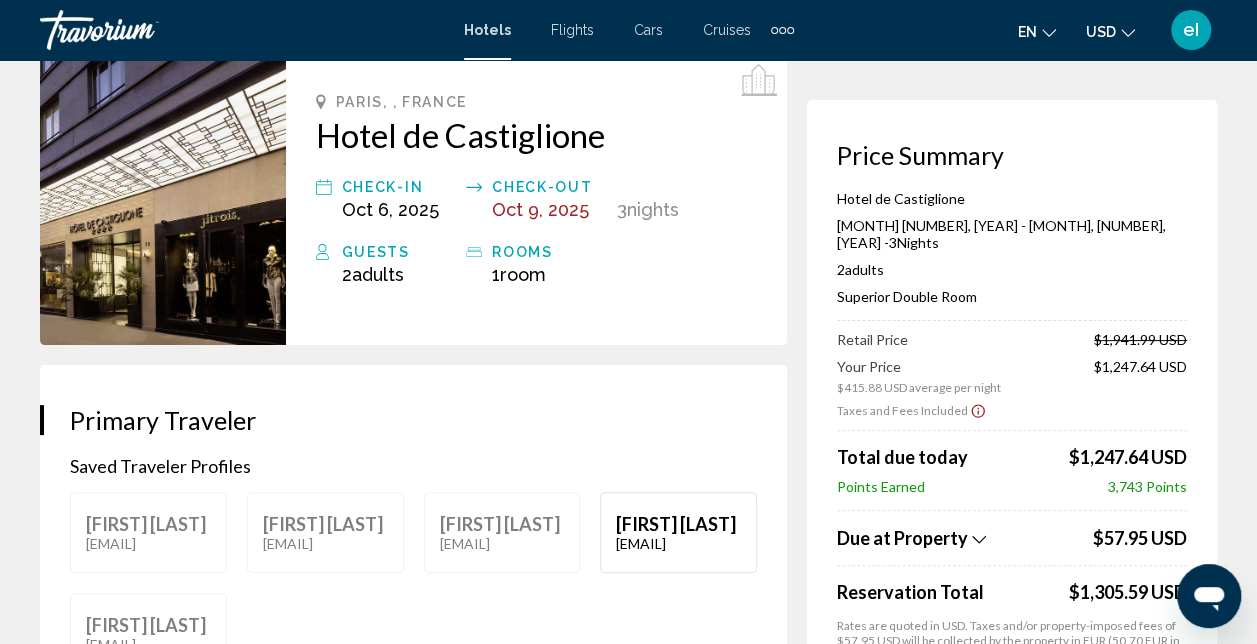 scroll, scrollTop: 0, scrollLeft: 0, axis: both 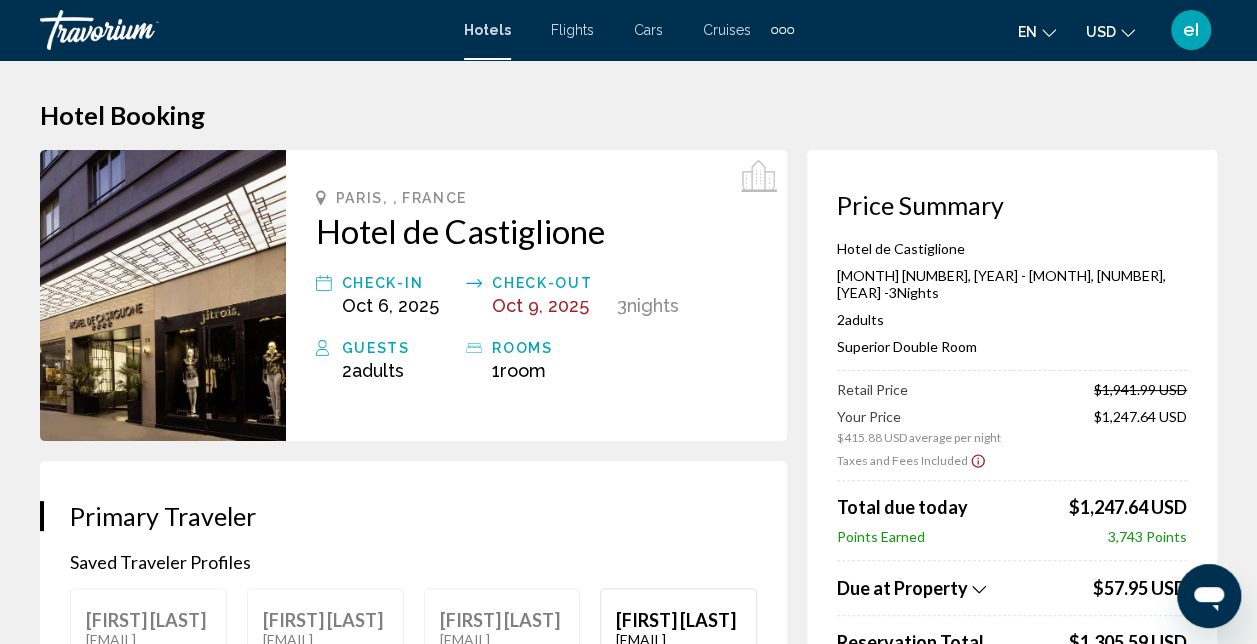 click at bounding box center [782, 30] 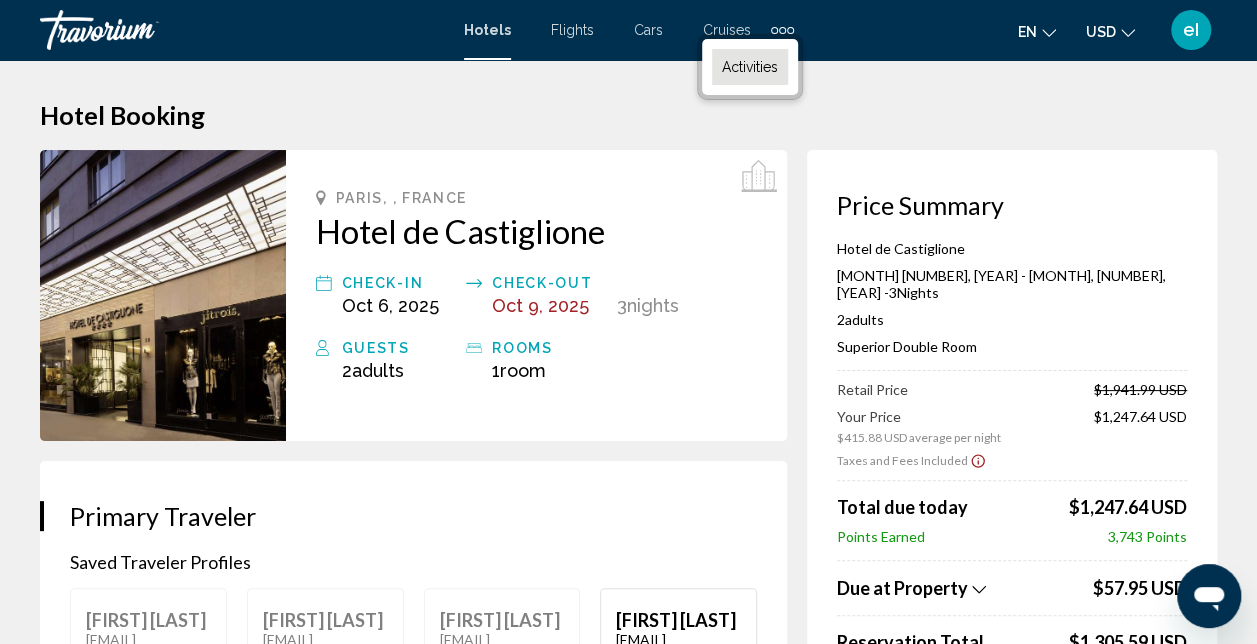 click on "Activities" at bounding box center (750, 67) 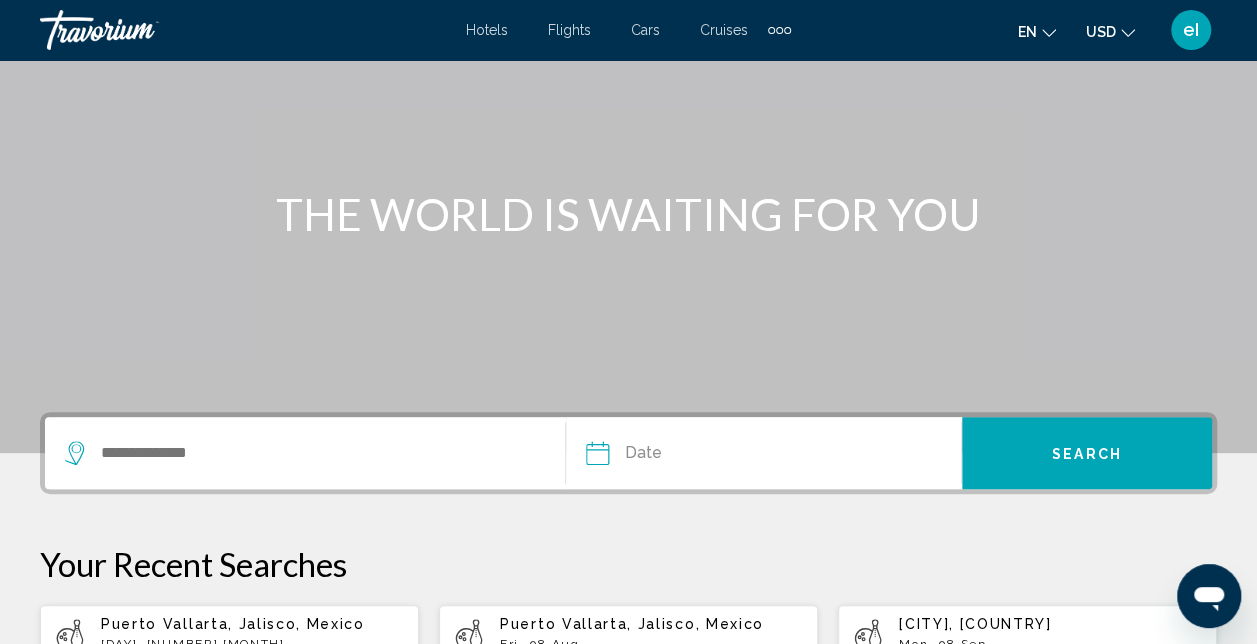 scroll, scrollTop: 200, scrollLeft: 0, axis: vertical 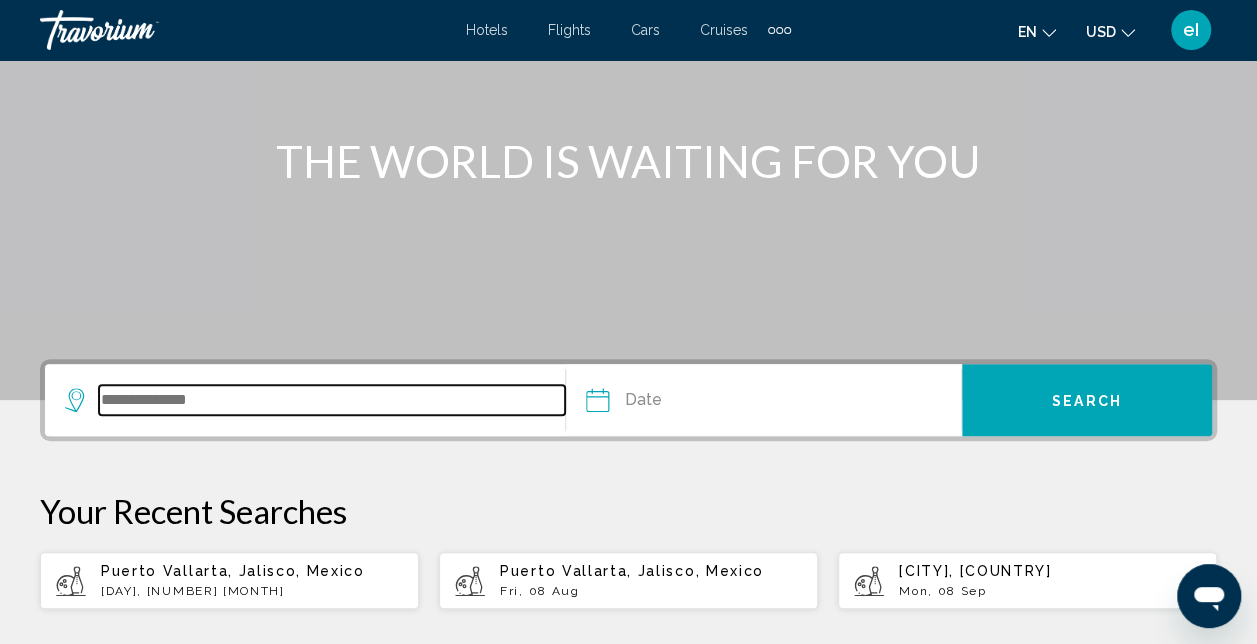 click at bounding box center (332, 400) 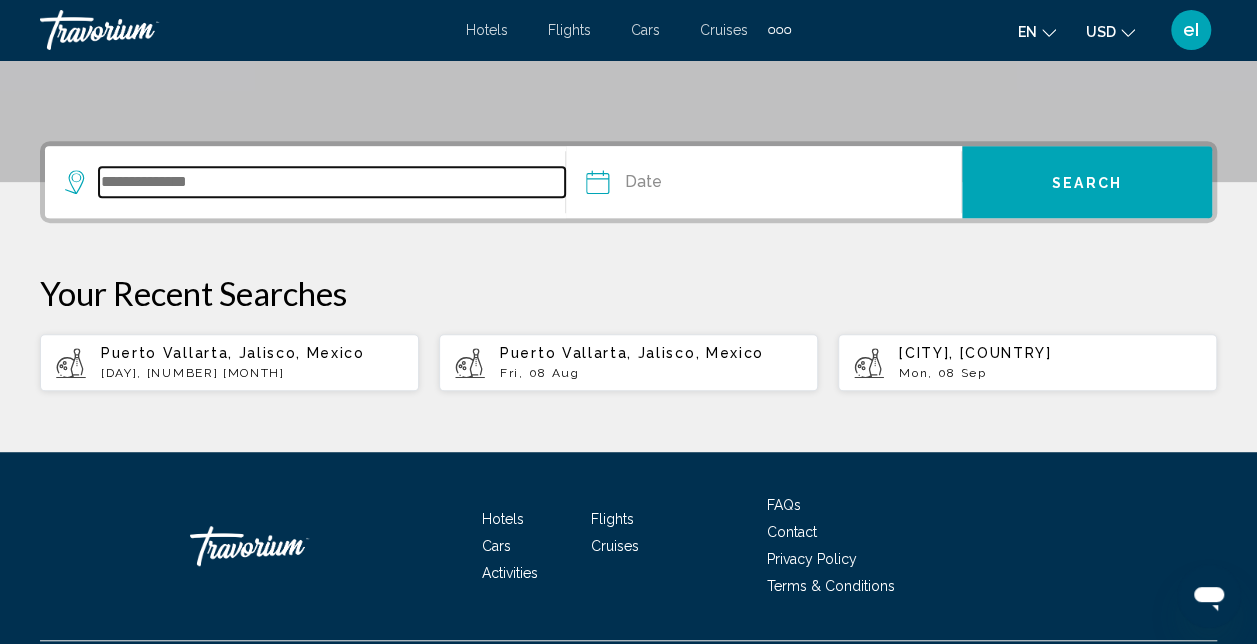 scroll, scrollTop: 469, scrollLeft: 0, axis: vertical 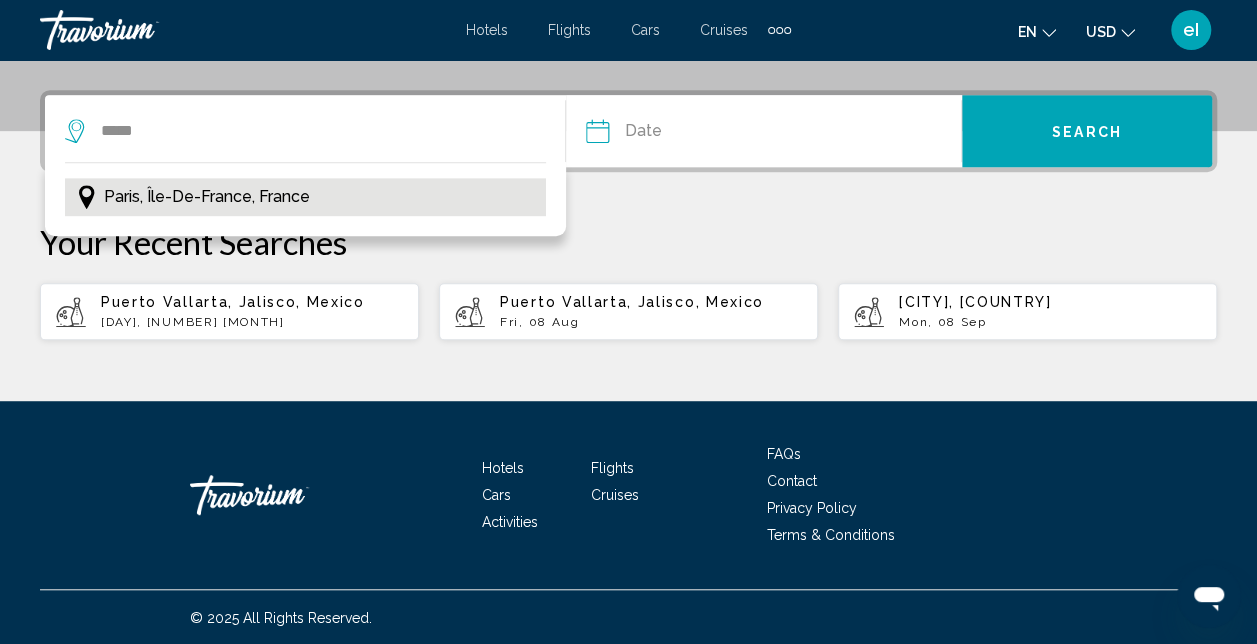 click on "Paris, Île-de-France, France" at bounding box center [207, 197] 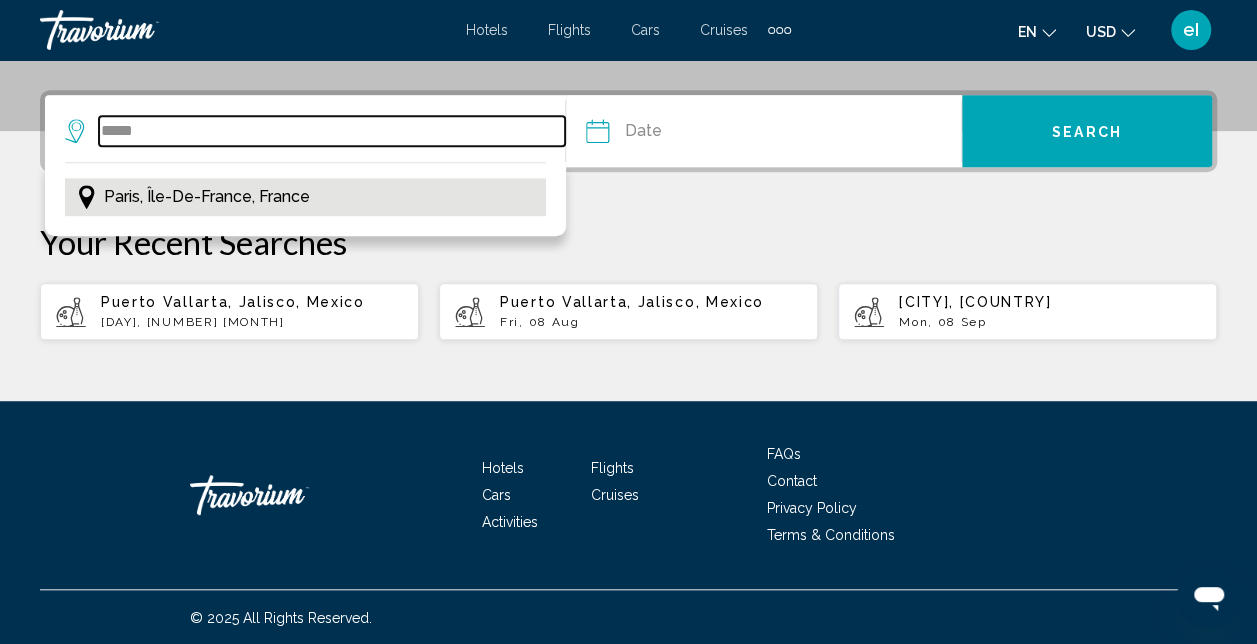 type on "**********" 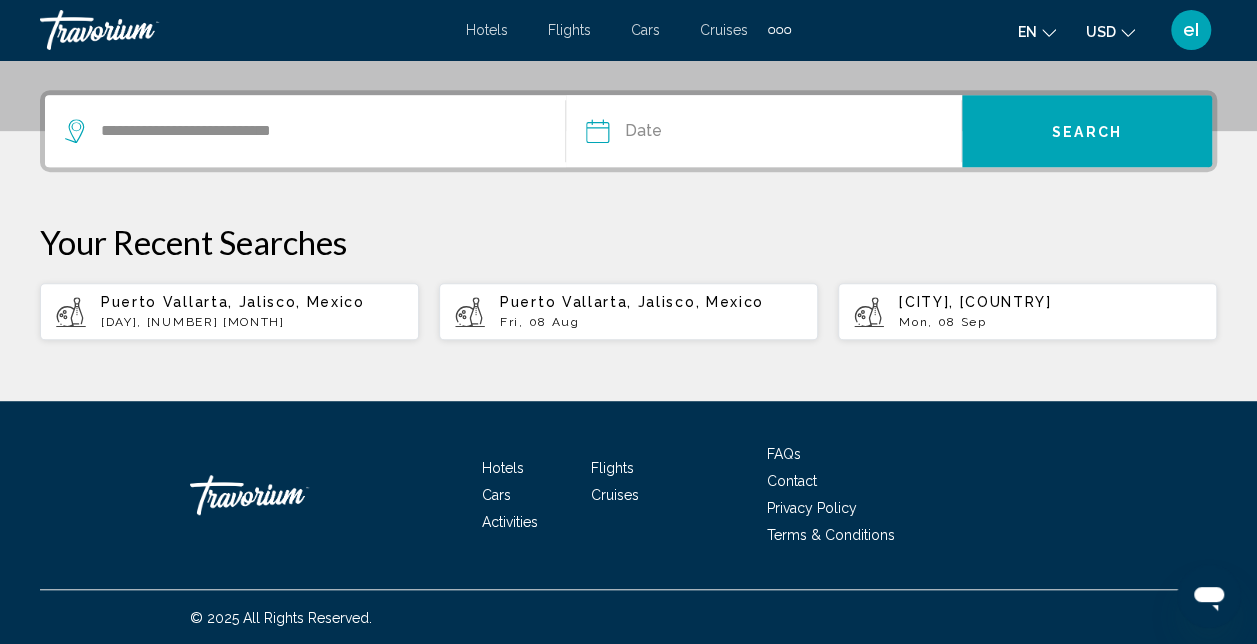 click at bounding box center [678, 134] 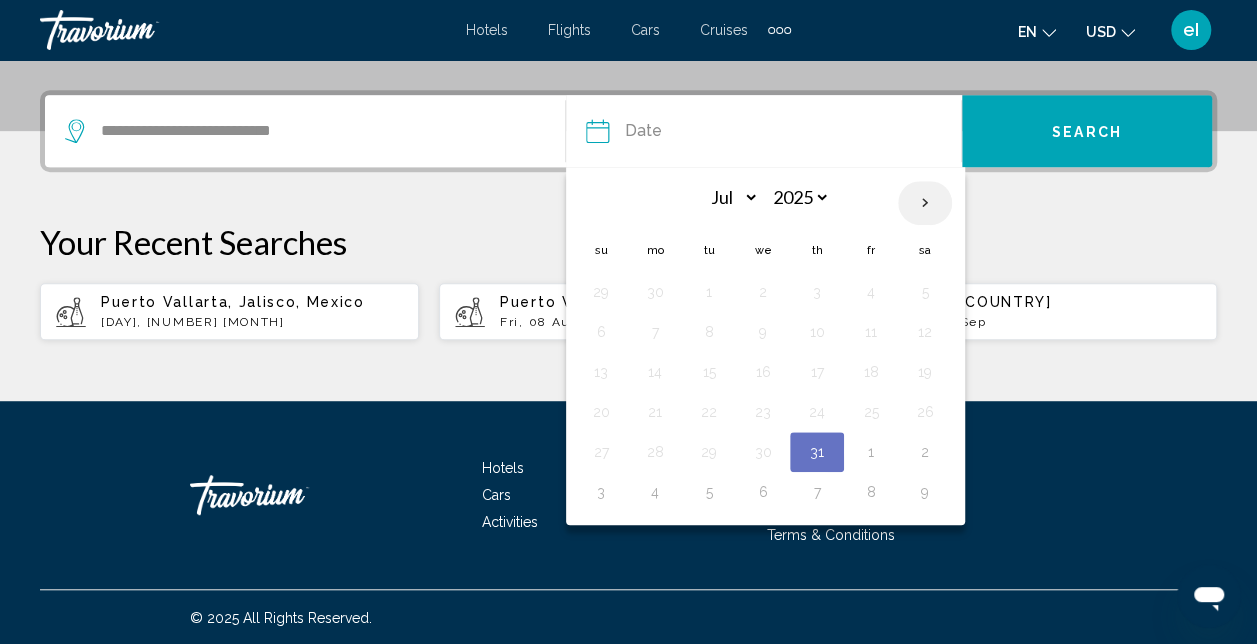 click at bounding box center (925, 203) 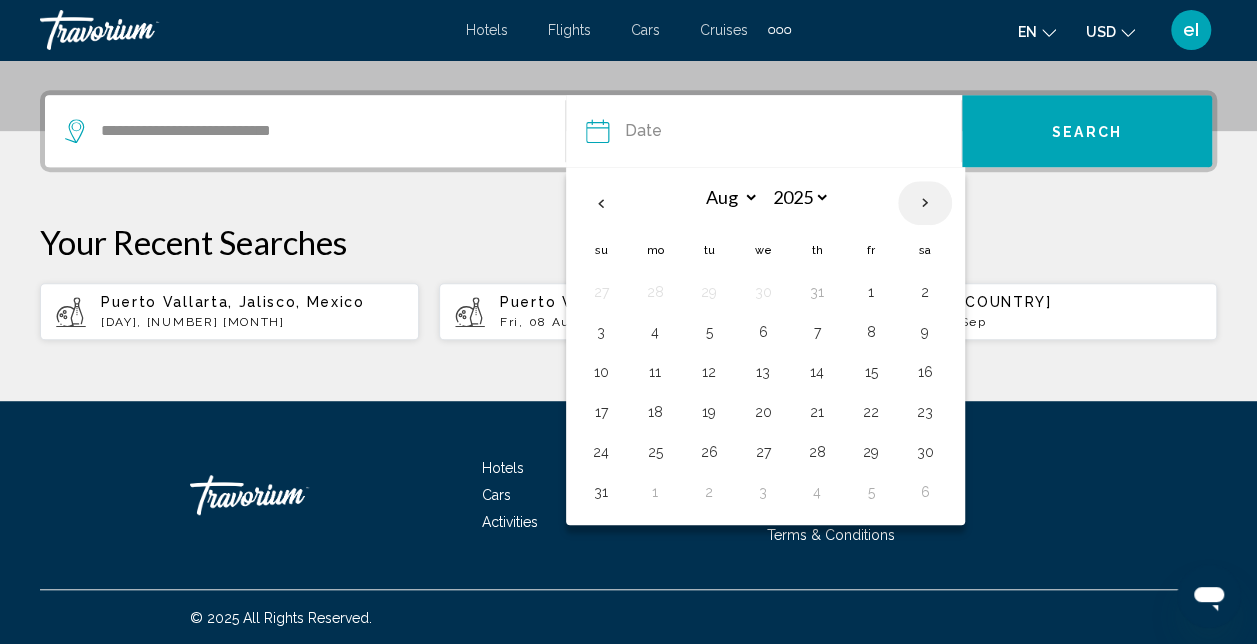 click at bounding box center [925, 203] 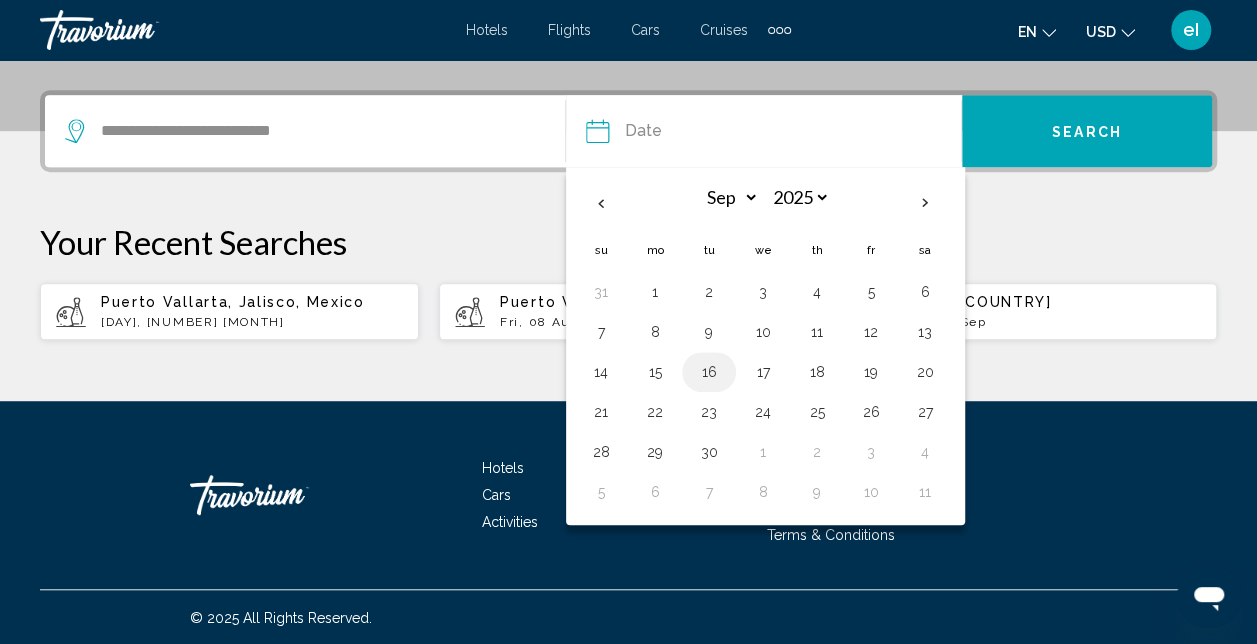 click on "16" at bounding box center (709, 372) 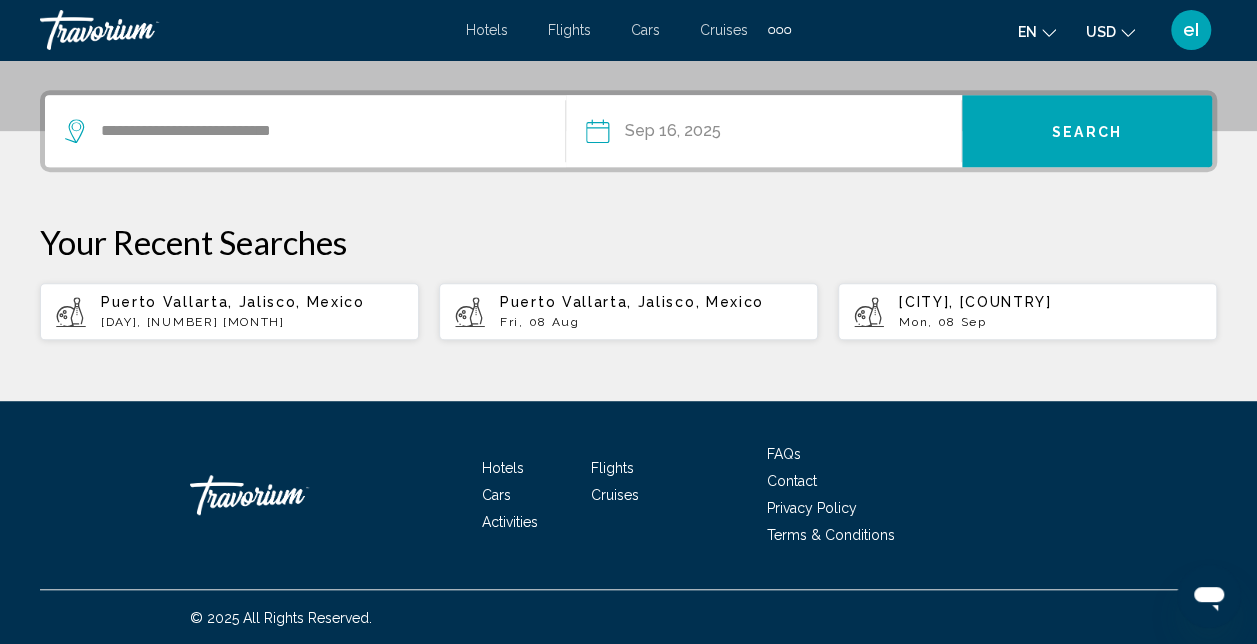 click on "Search" at bounding box center [1087, 132] 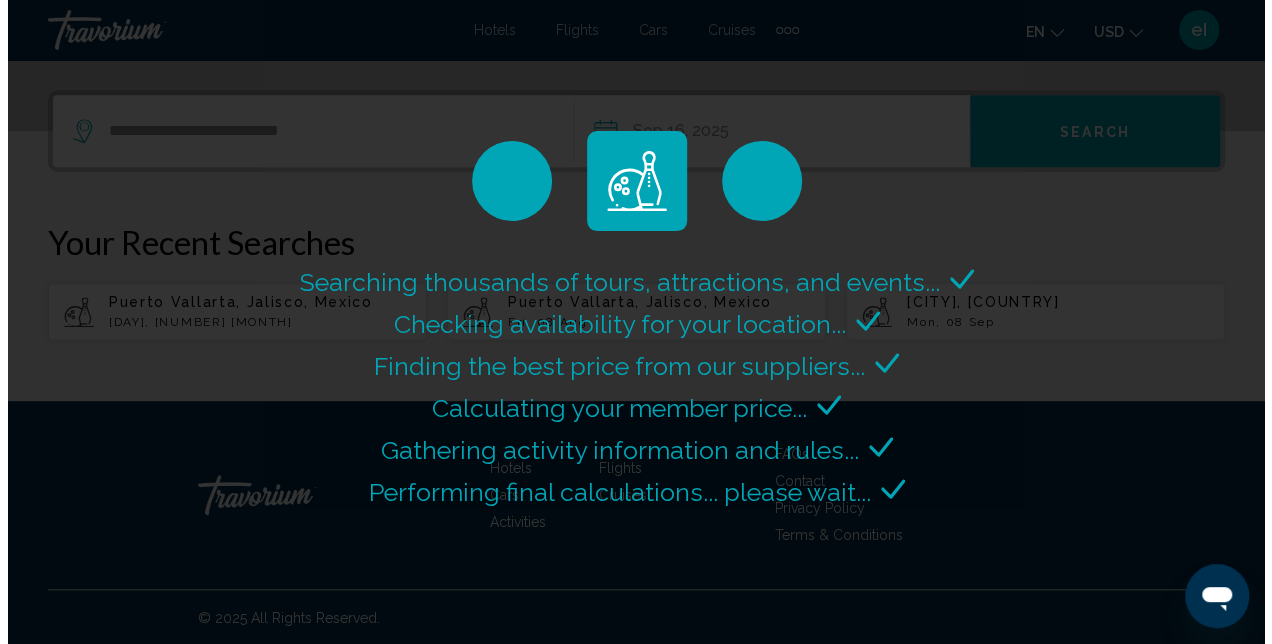 scroll, scrollTop: 0, scrollLeft: 0, axis: both 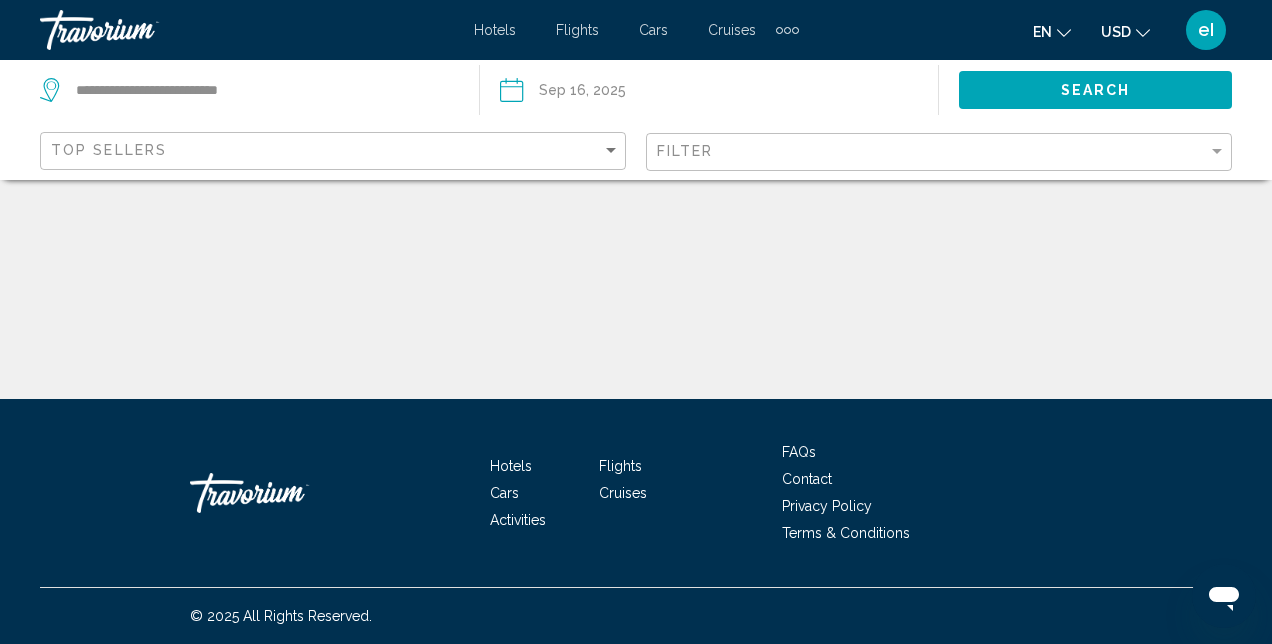 click at bounding box center [608, 93] 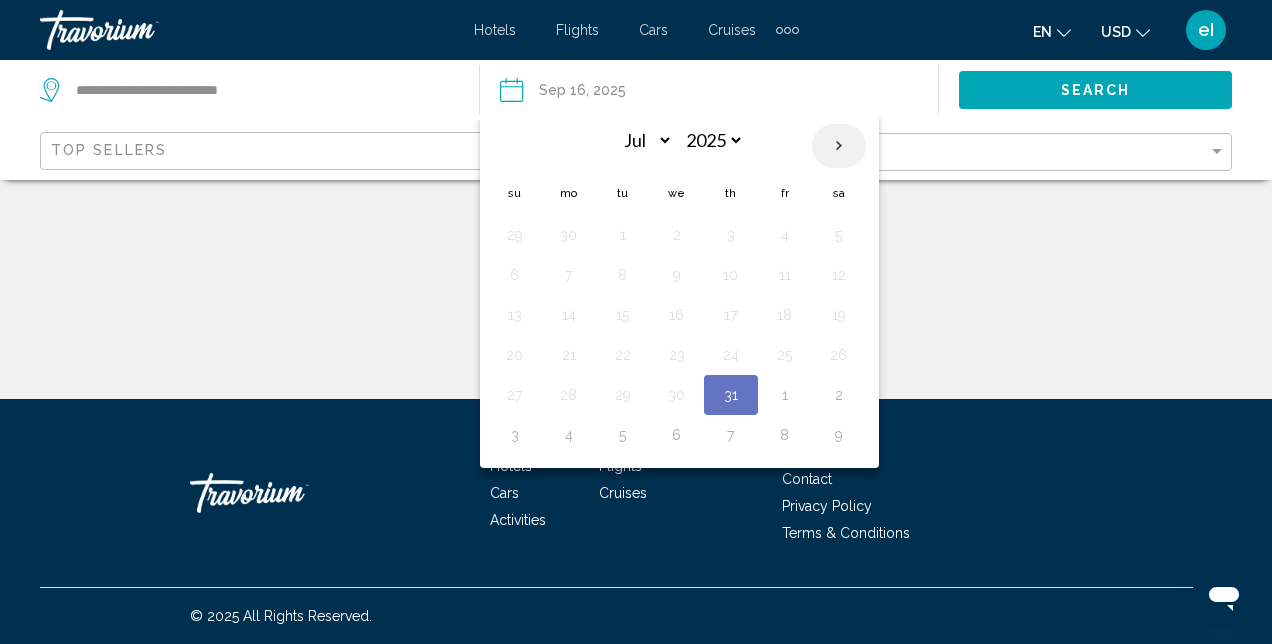 click at bounding box center [839, 146] 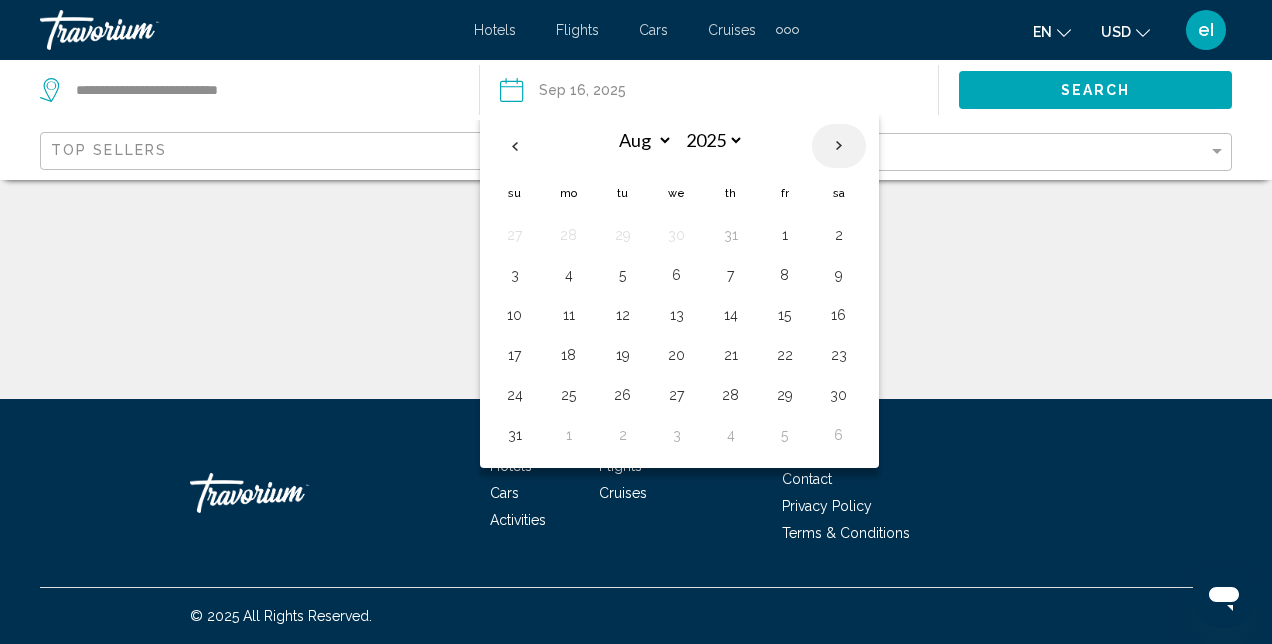 click at bounding box center [839, 146] 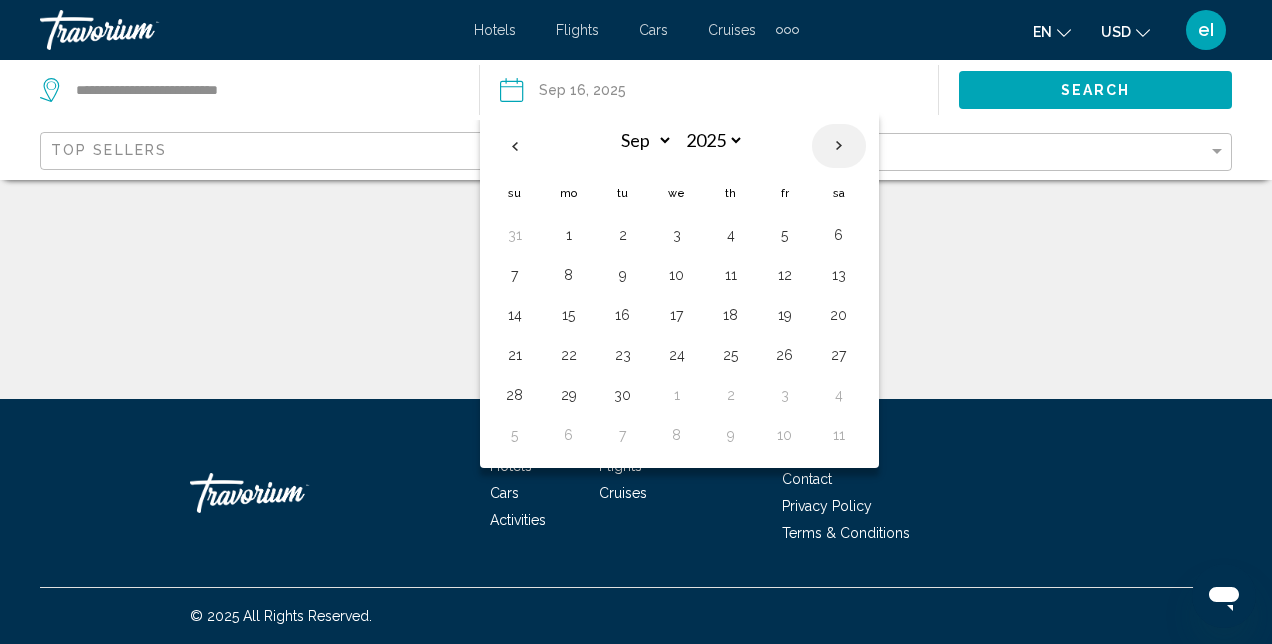 click at bounding box center (839, 146) 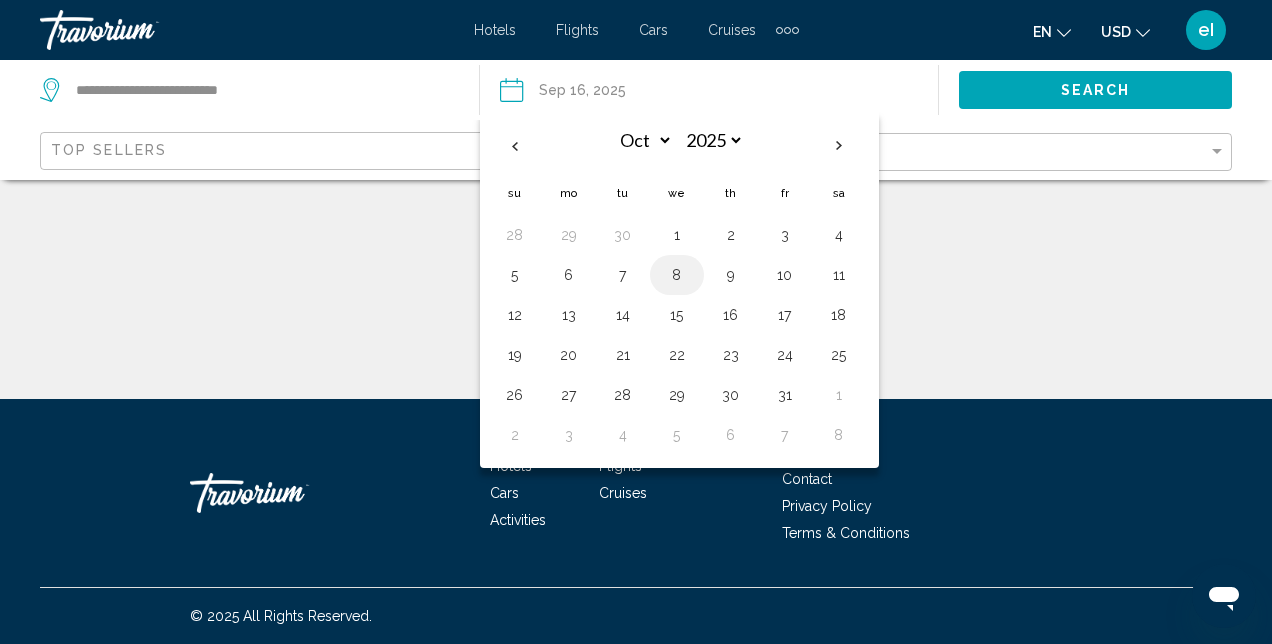 click on "8" at bounding box center (677, 275) 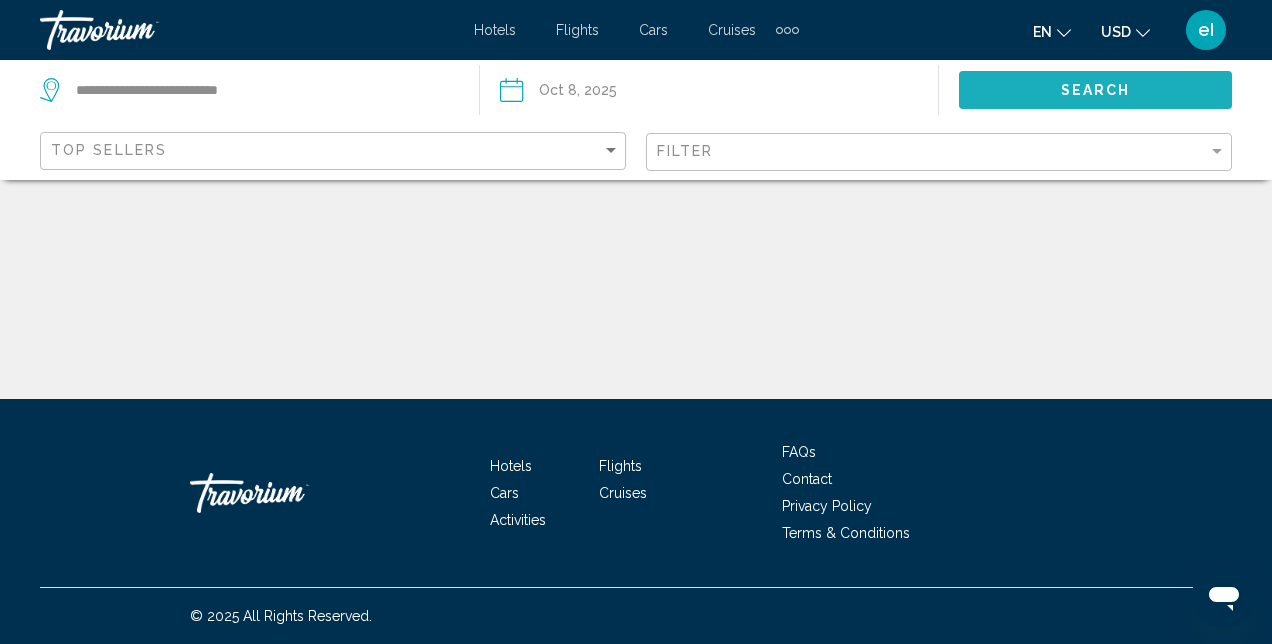 click on "Search" 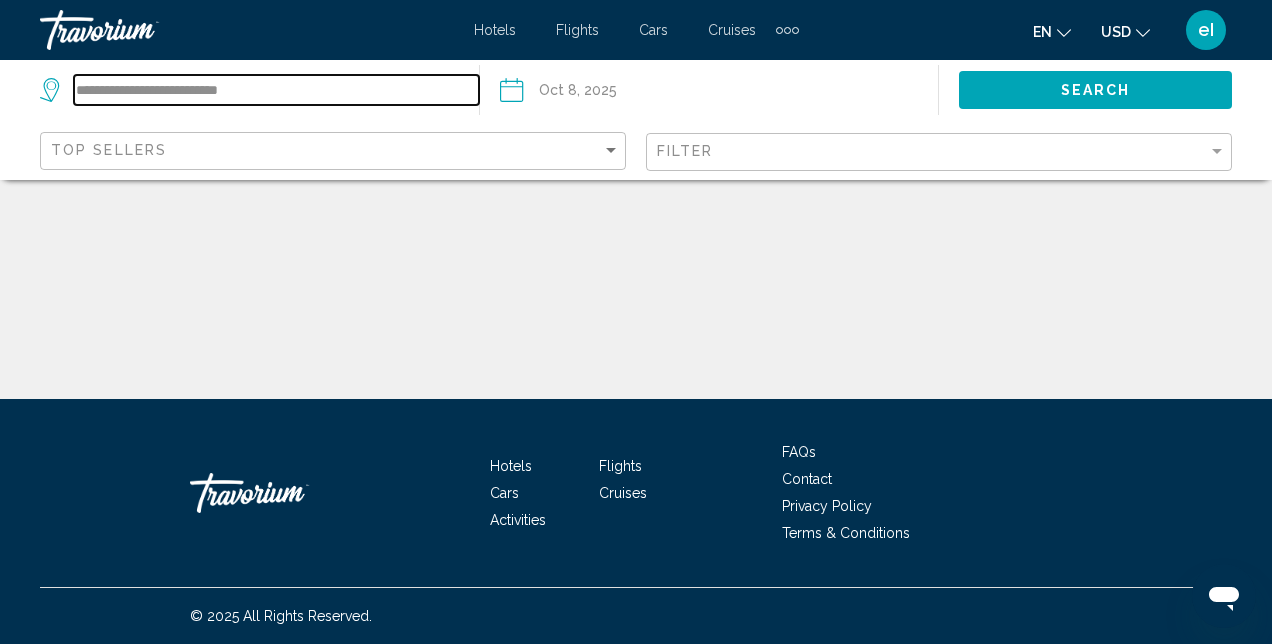 click on "**********" at bounding box center [276, 90] 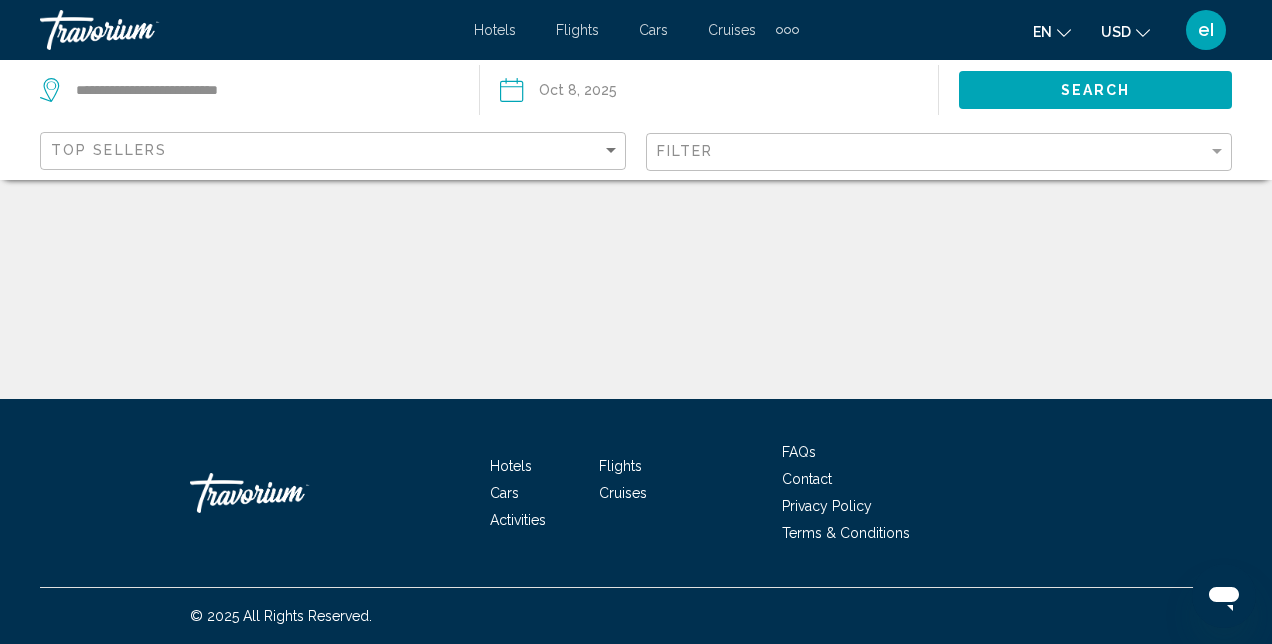 click 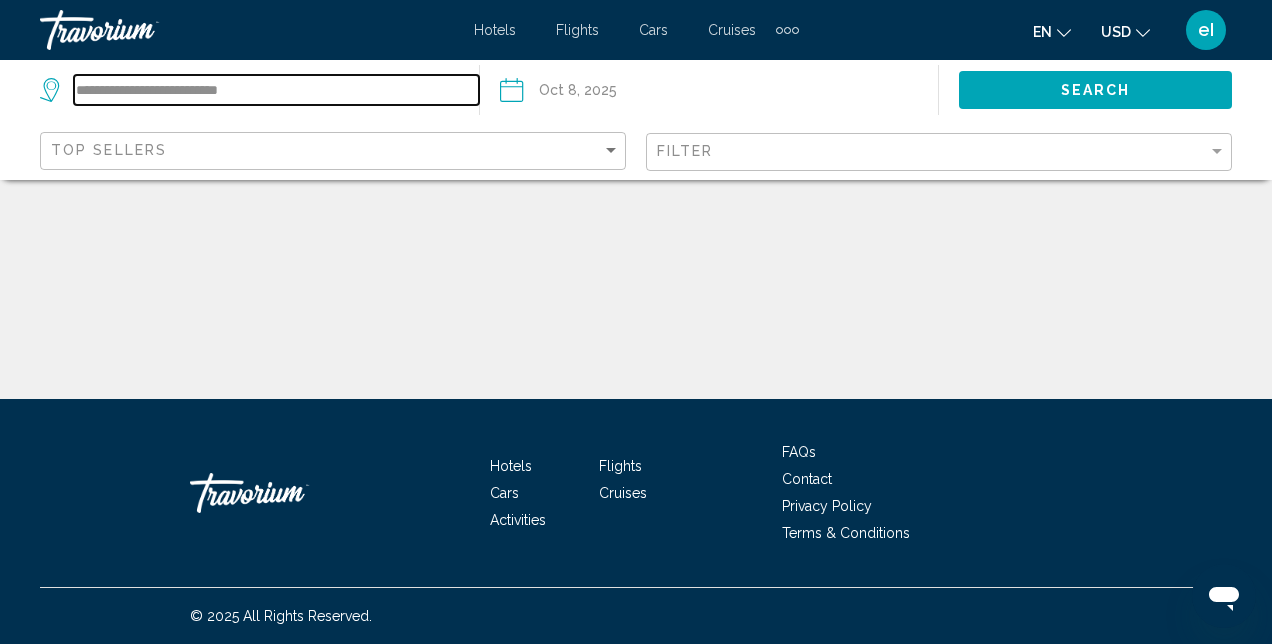 click on "**********" at bounding box center [276, 90] 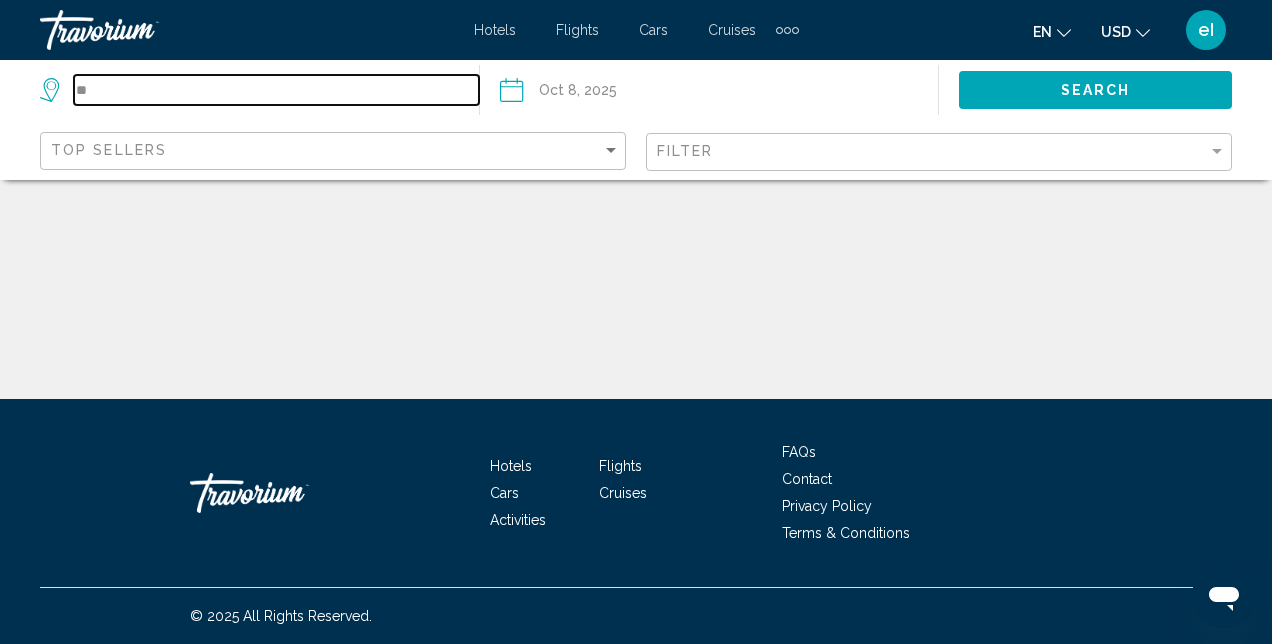 type on "*" 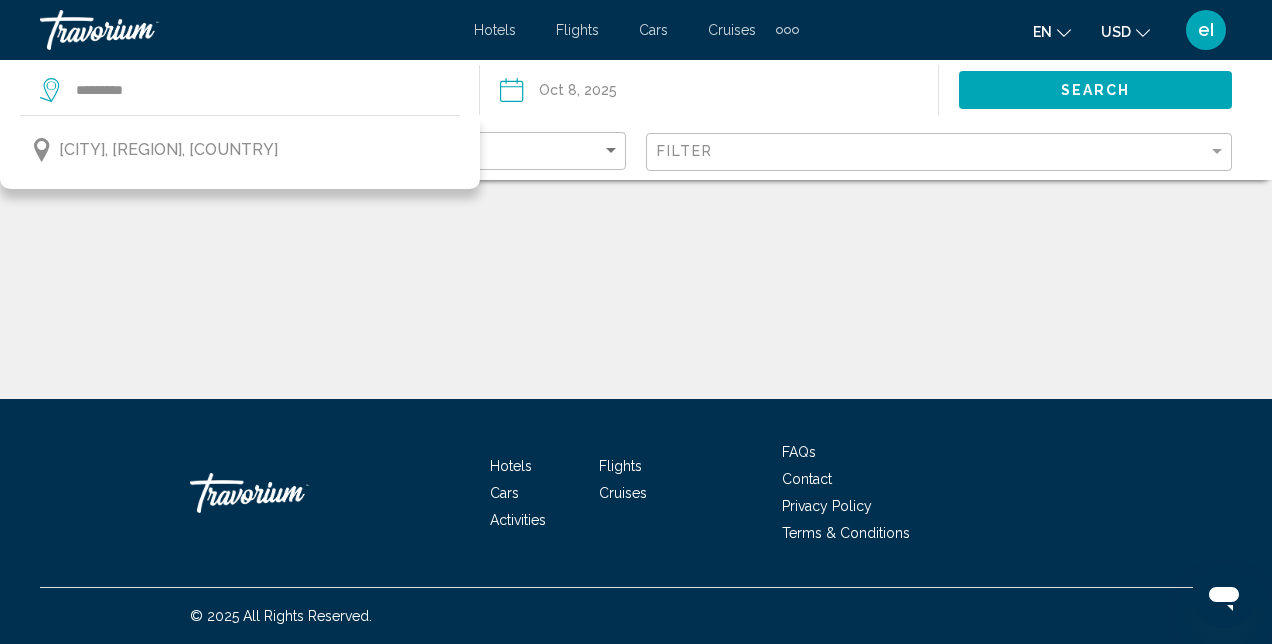 click on "[CITY], [REGION], [COUNTRY]" at bounding box center (168, 150) 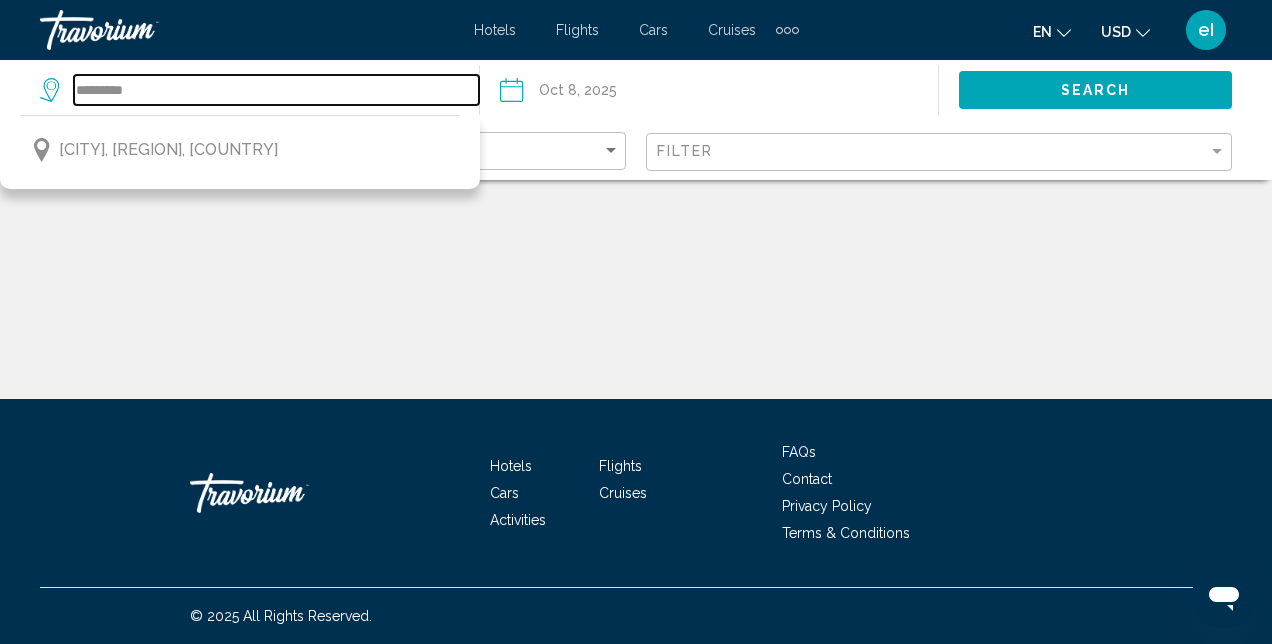 type on "**********" 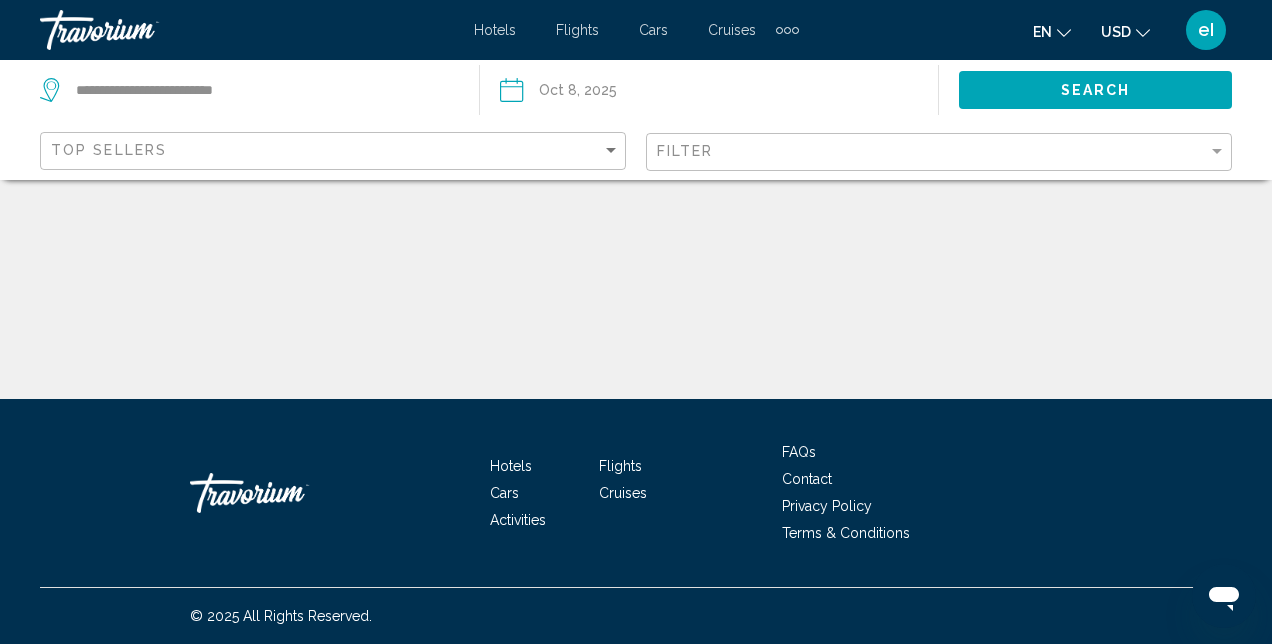 click on "Search" 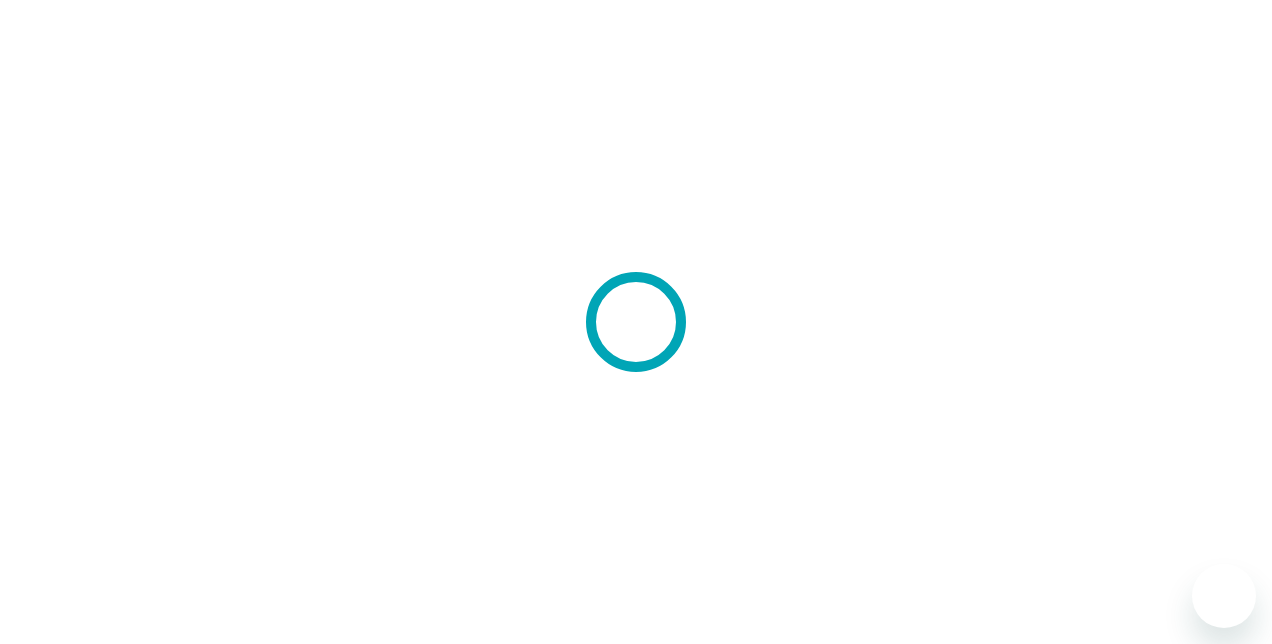 scroll, scrollTop: 0, scrollLeft: 0, axis: both 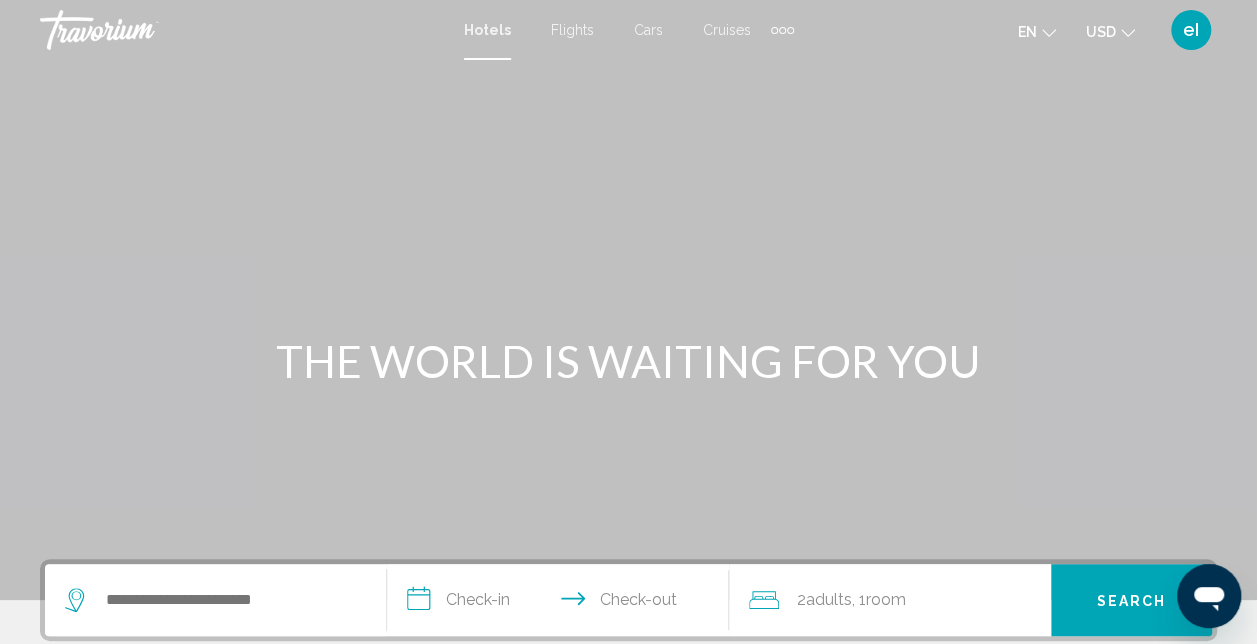 click at bounding box center (782, 30) 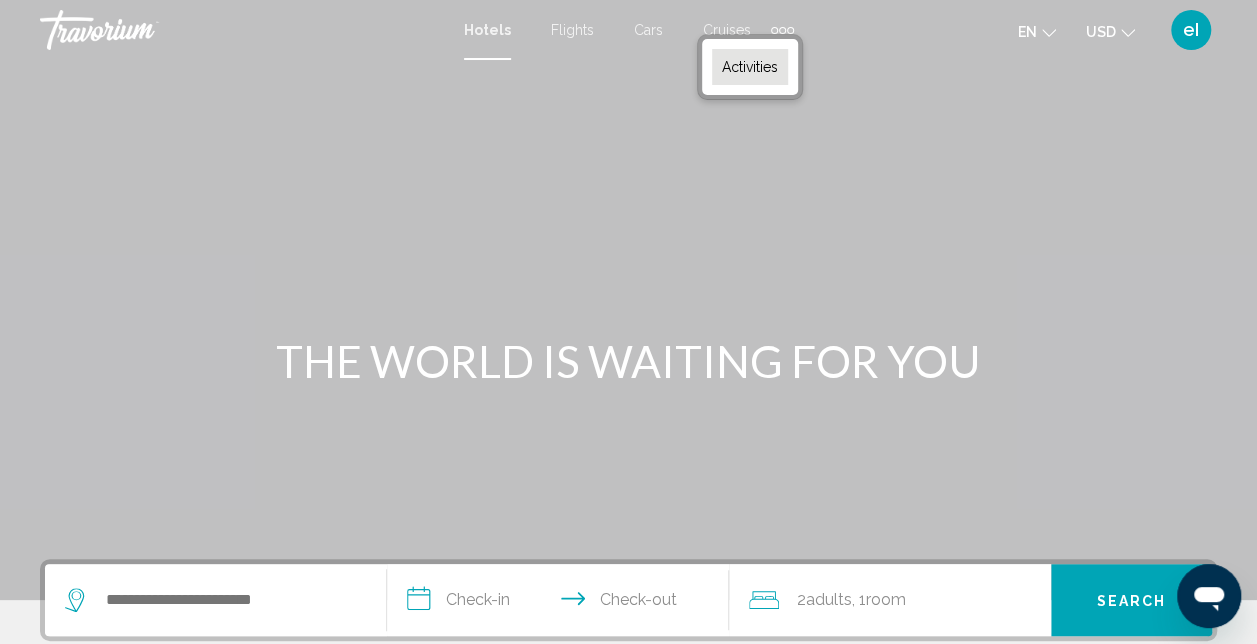 click on "Activities" at bounding box center [750, 67] 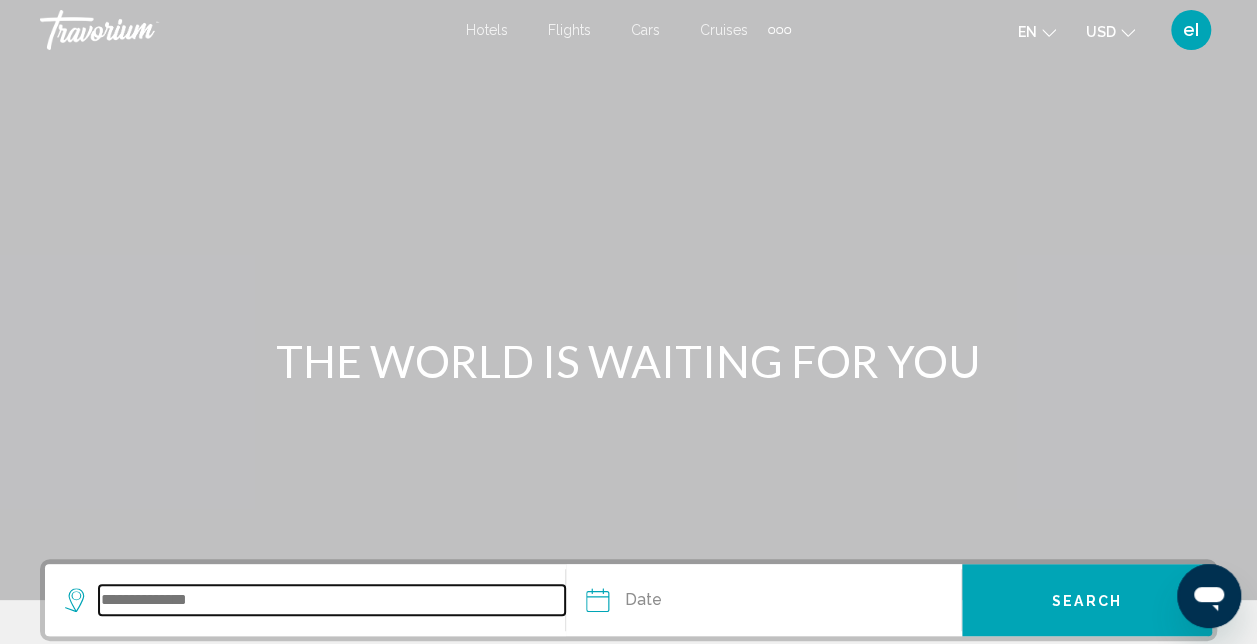click at bounding box center [332, 600] 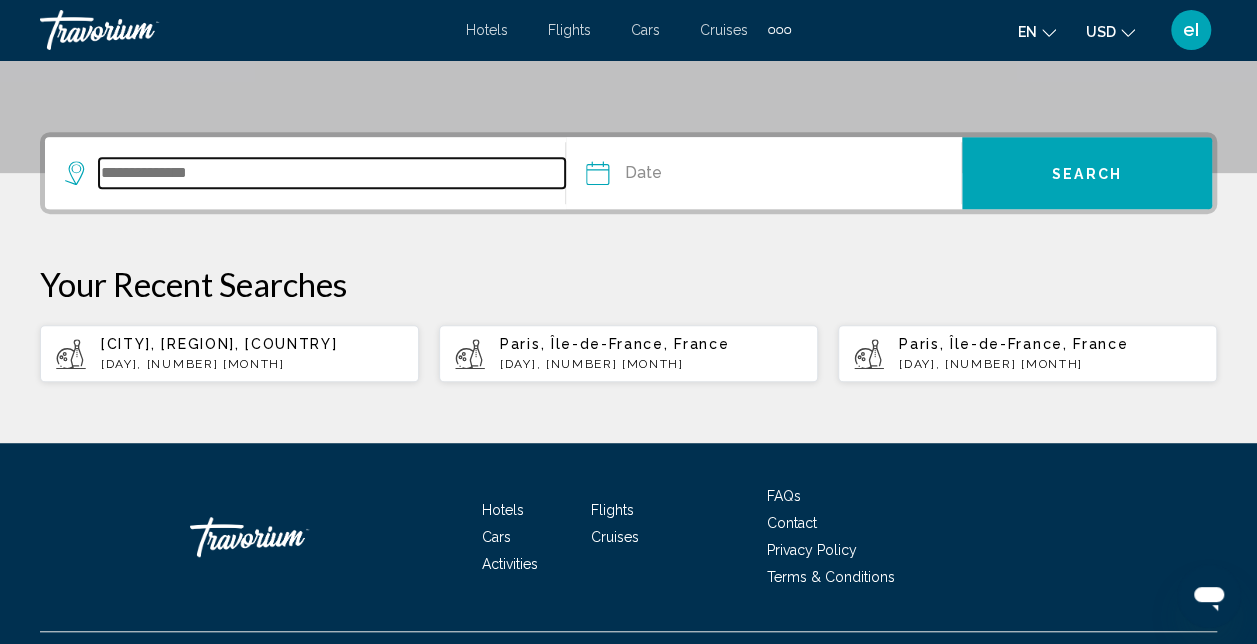 scroll, scrollTop: 469, scrollLeft: 0, axis: vertical 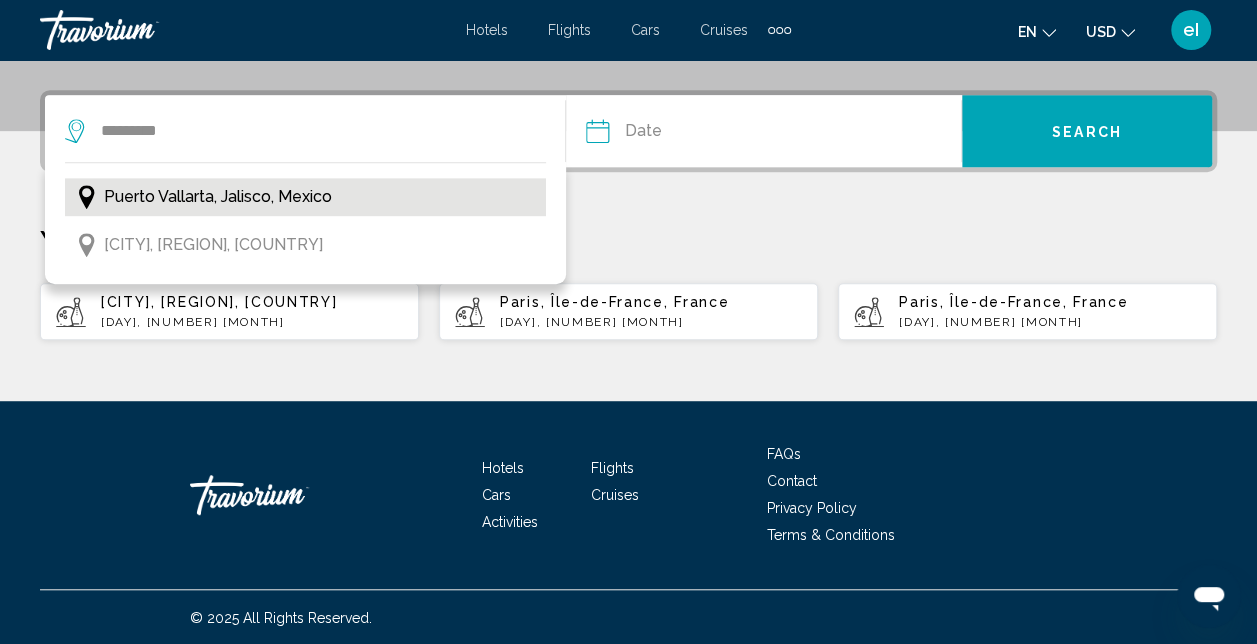 click on "Puerto Vallarta, Jalisco, Mexico" at bounding box center (218, 197) 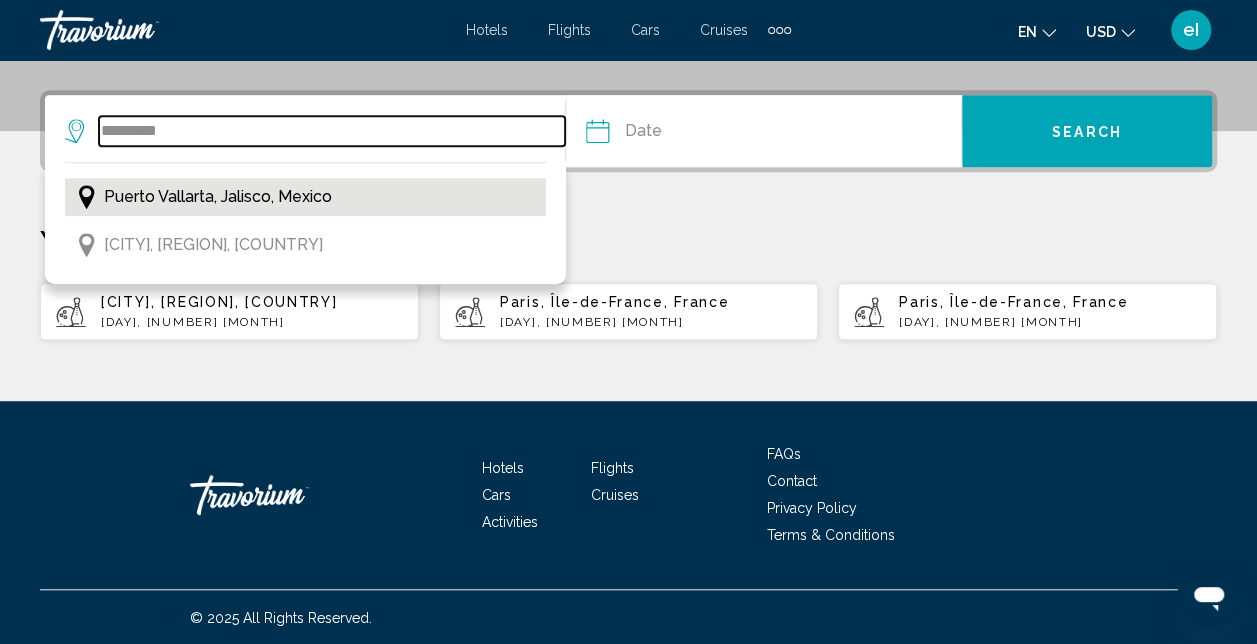 type on "**********" 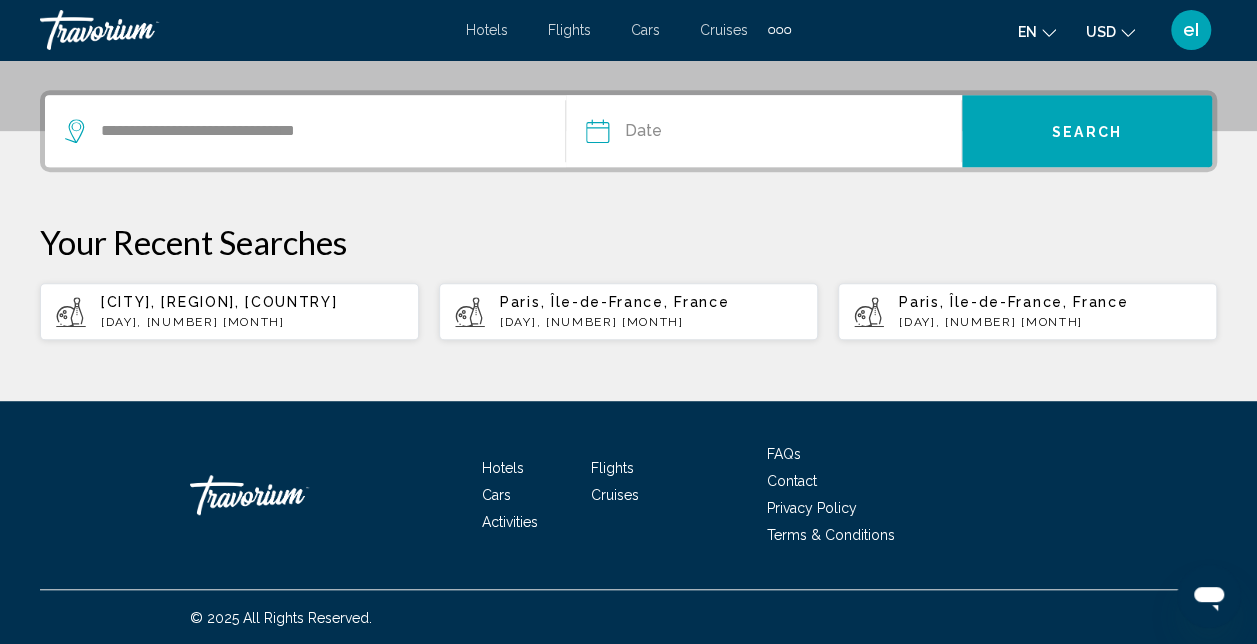 click at bounding box center [678, 134] 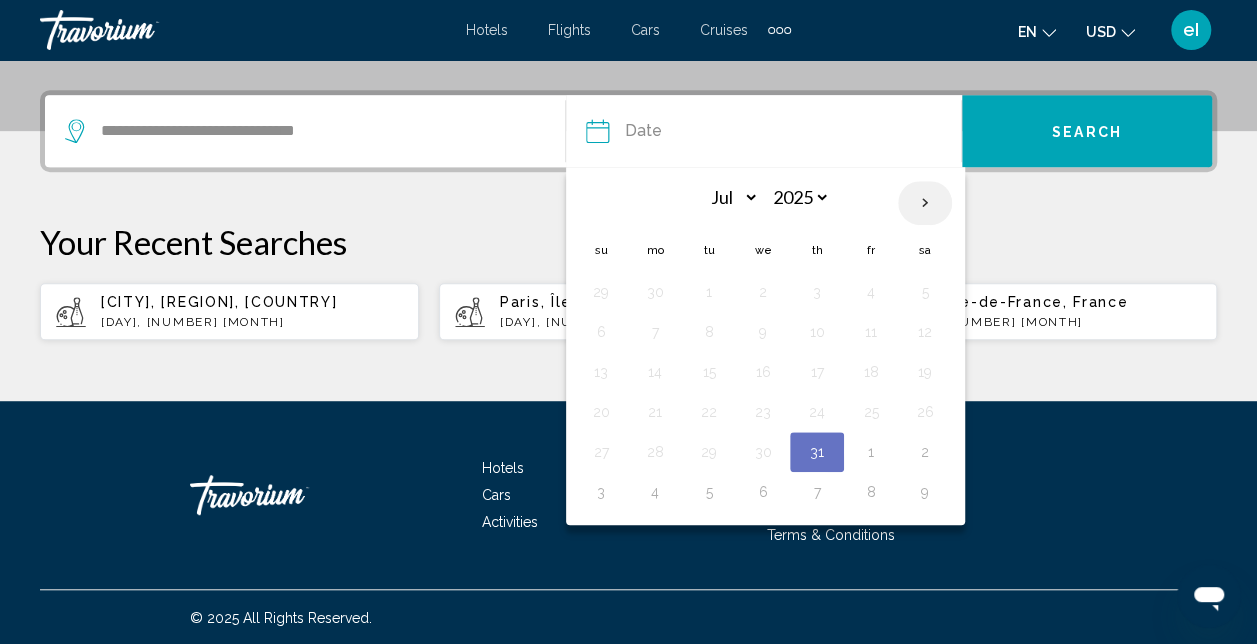 click at bounding box center (925, 203) 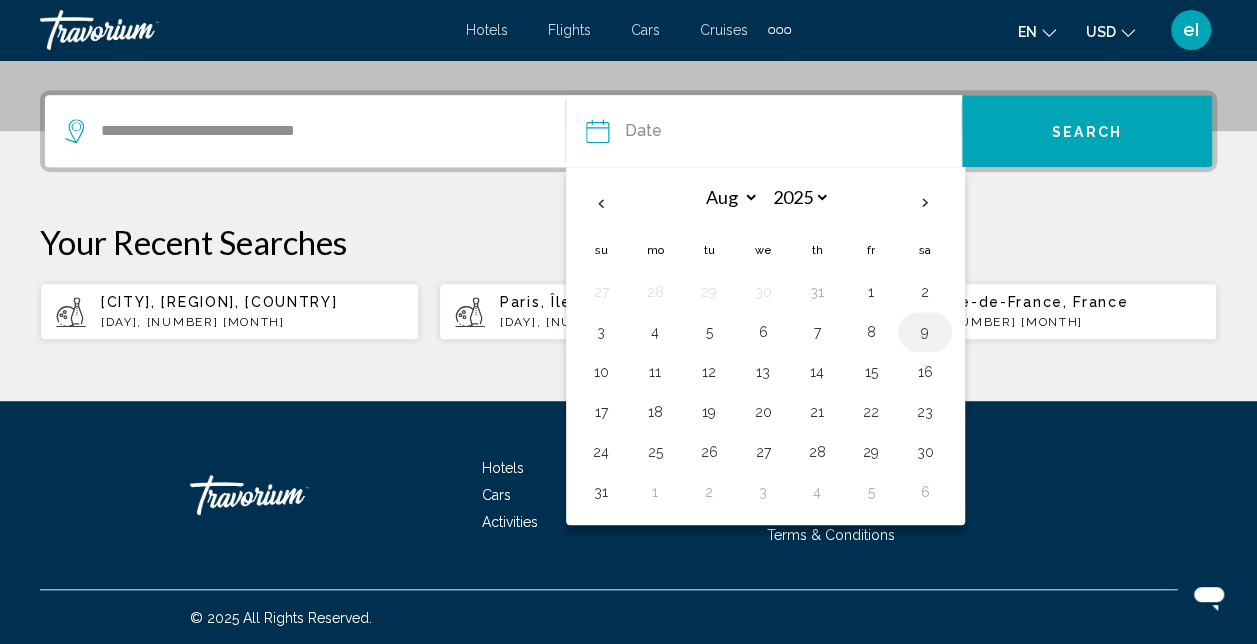 click on "9" at bounding box center (925, 332) 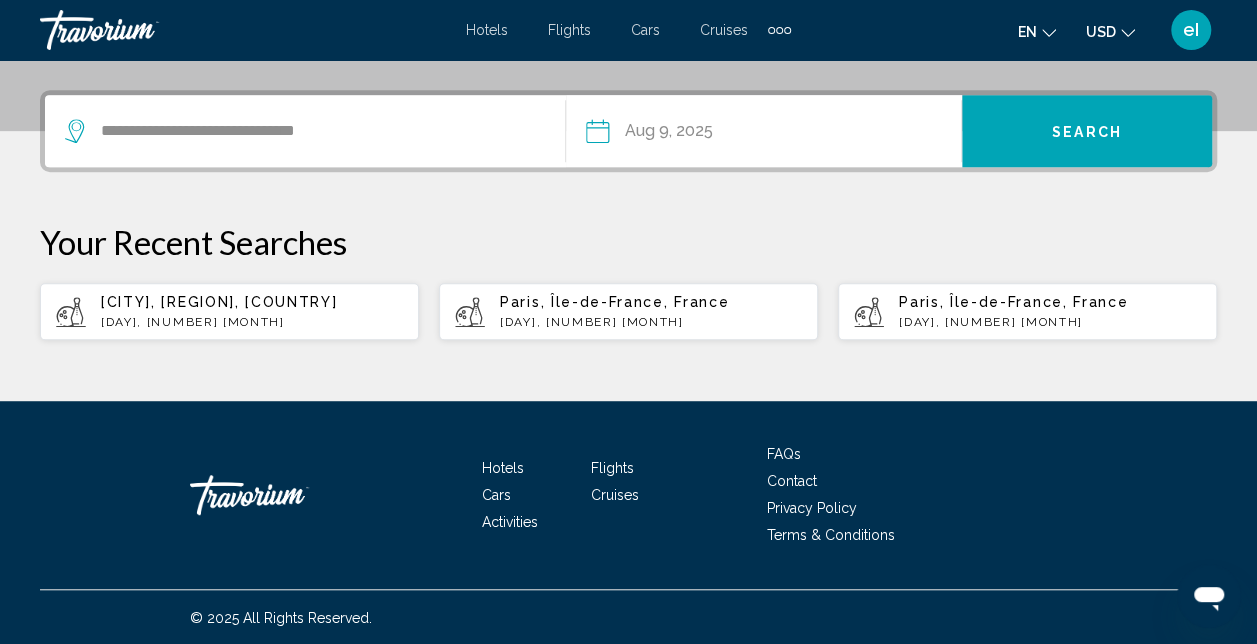 click on "Search" at bounding box center [1087, 131] 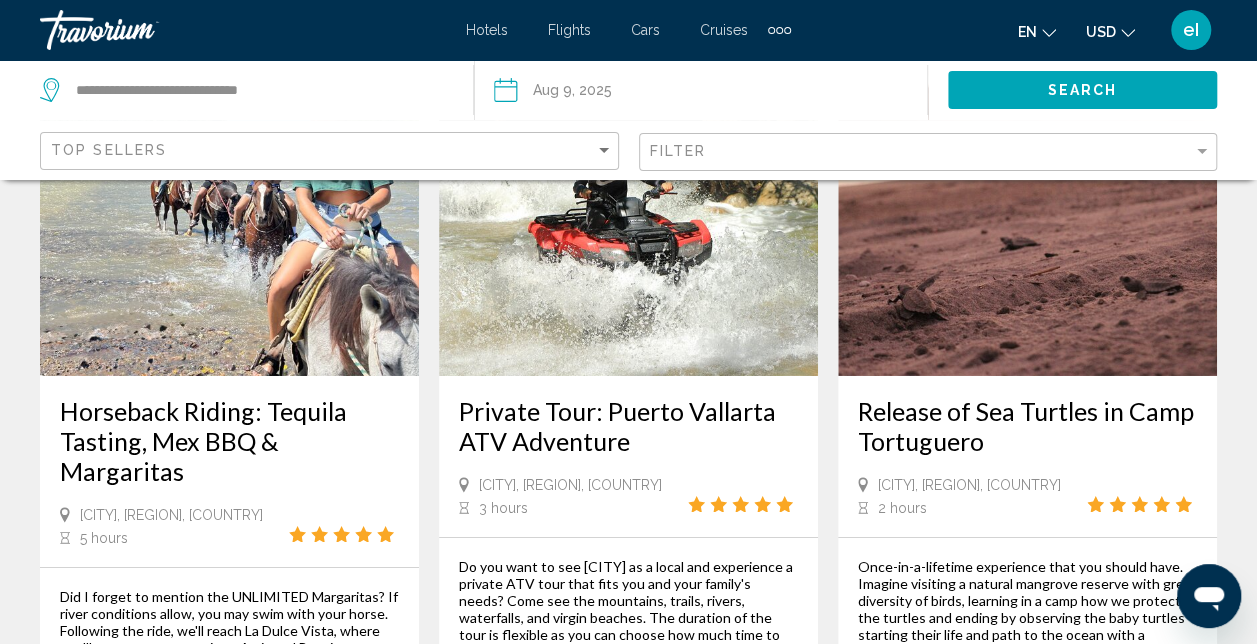 scroll, scrollTop: 3100, scrollLeft: 0, axis: vertical 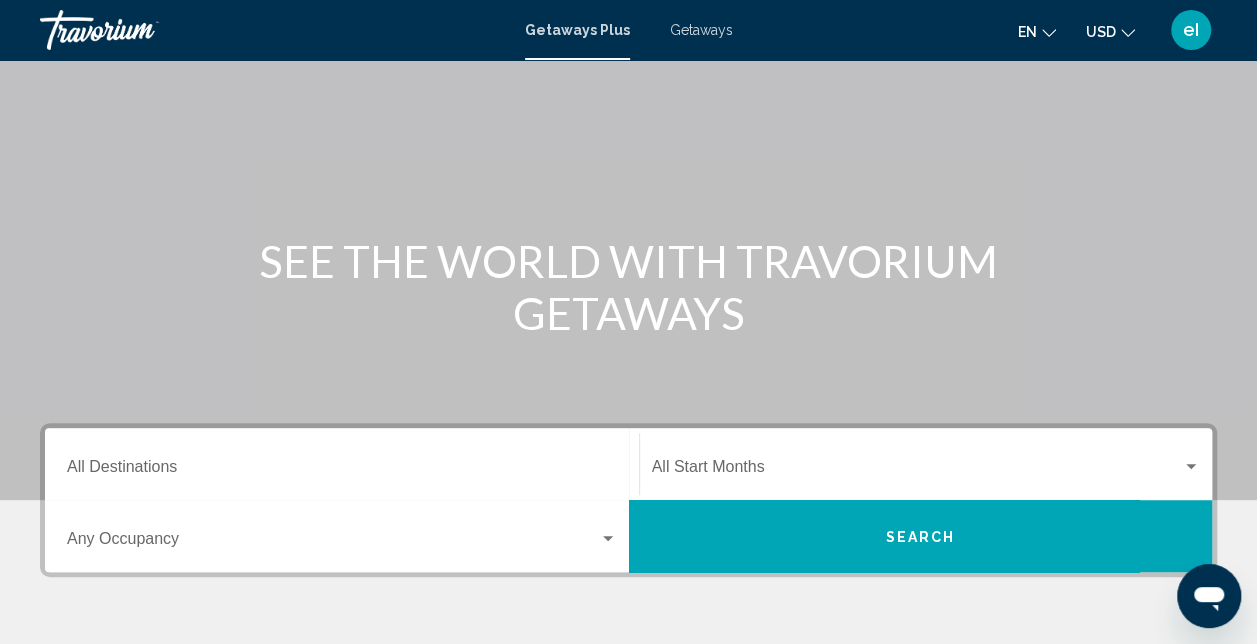 click on "Destination All Destinations" at bounding box center [342, 464] 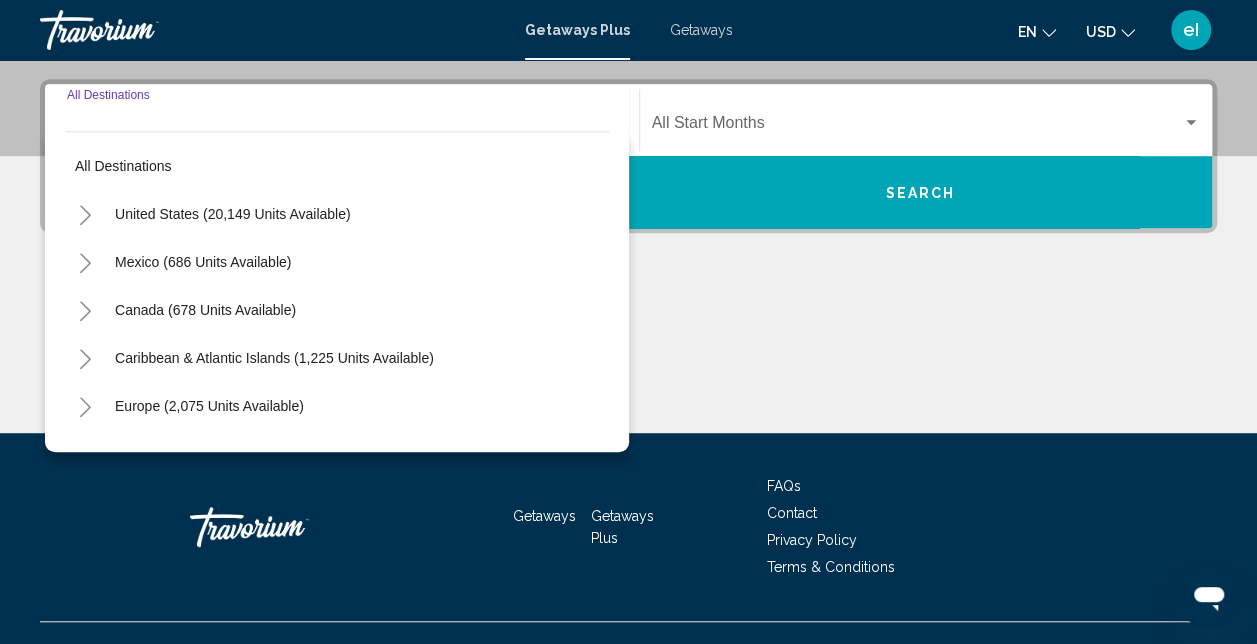scroll, scrollTop: 458, scrollLeft: 0, axis: vertical 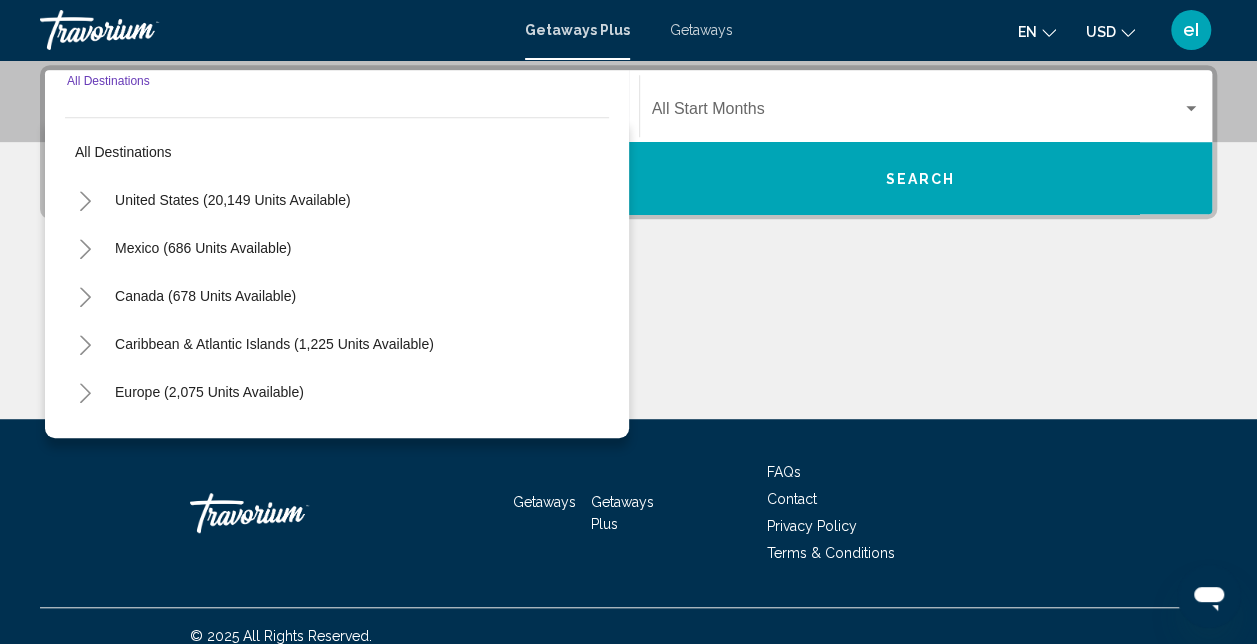 click 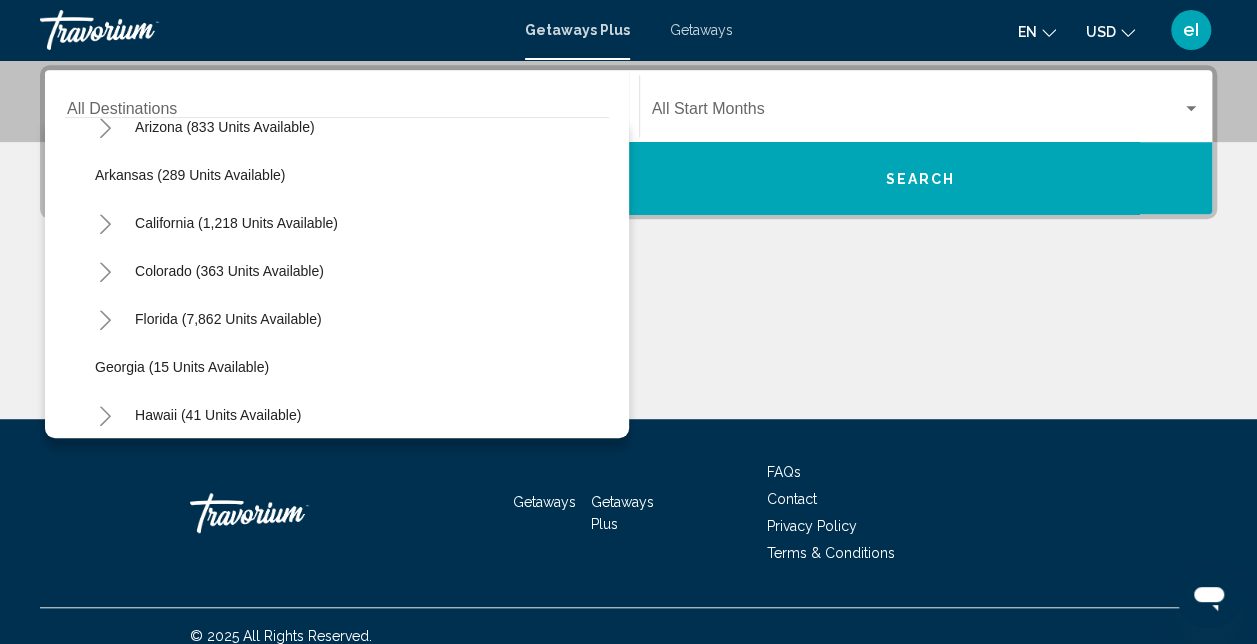 scroll, scrollTop: 200, scrollLeft: 0, axis: vertical 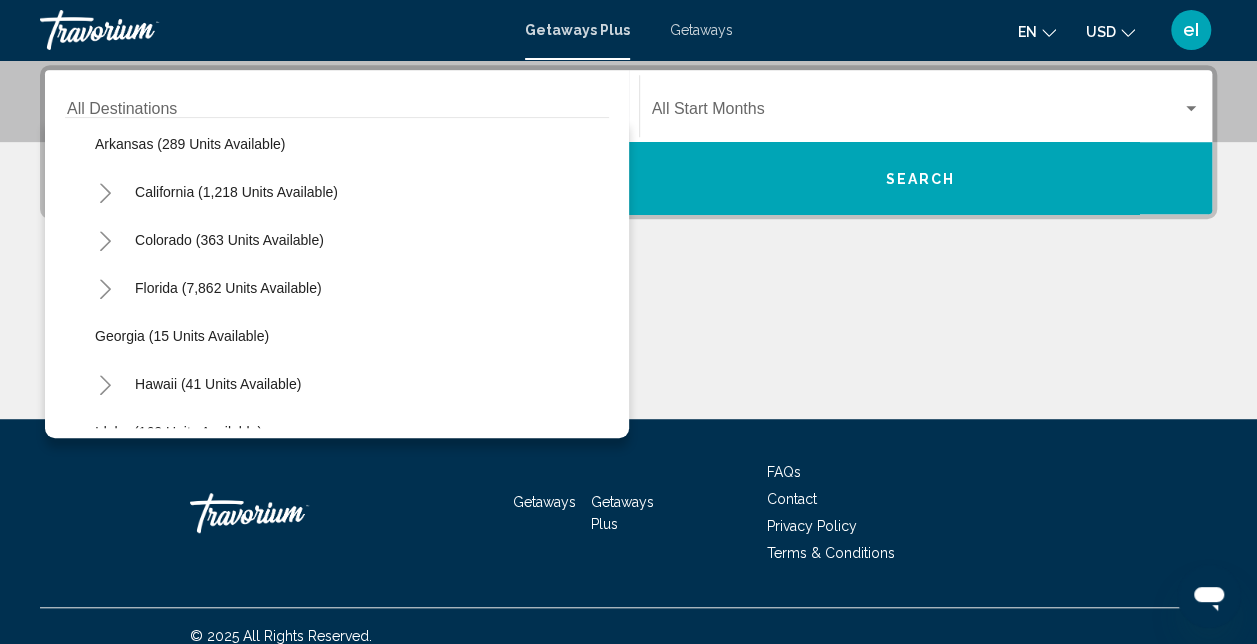 click 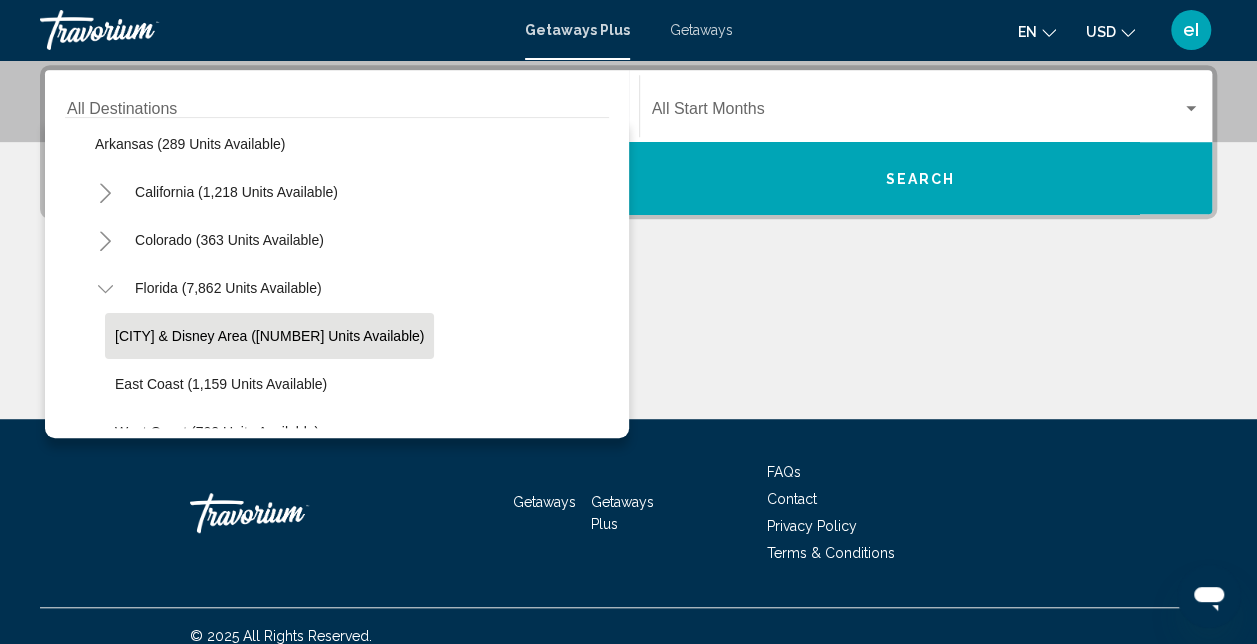 click on "Orlando & Disney Area (5,175 units available)" 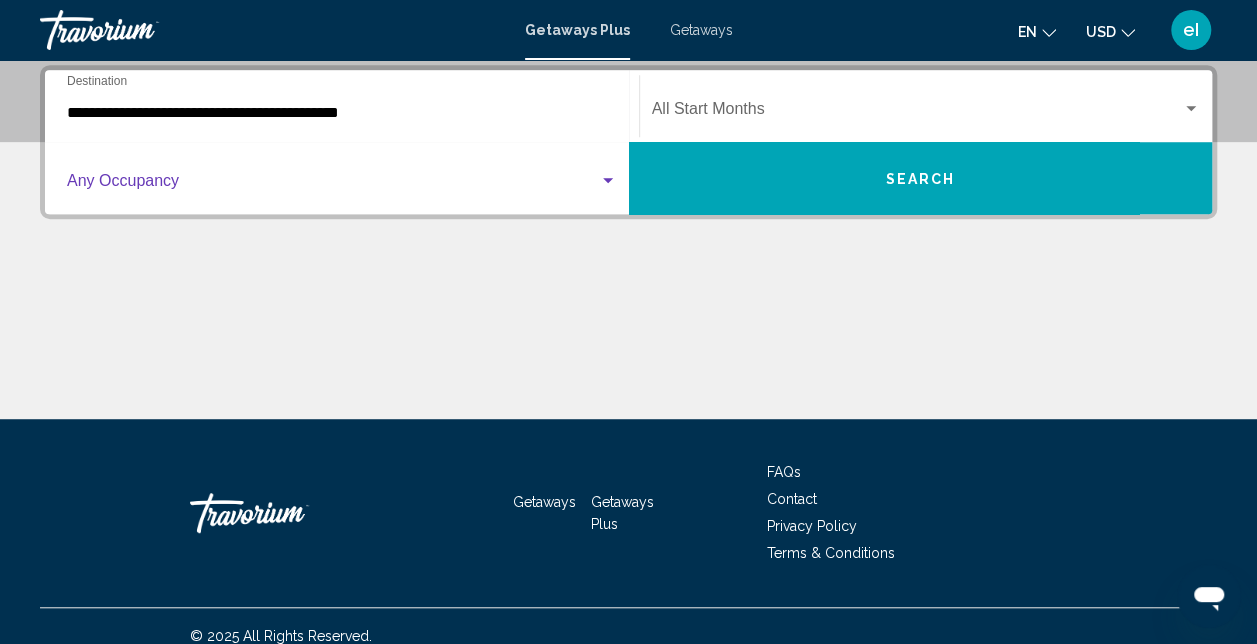 click at bounding box center (333, 185) 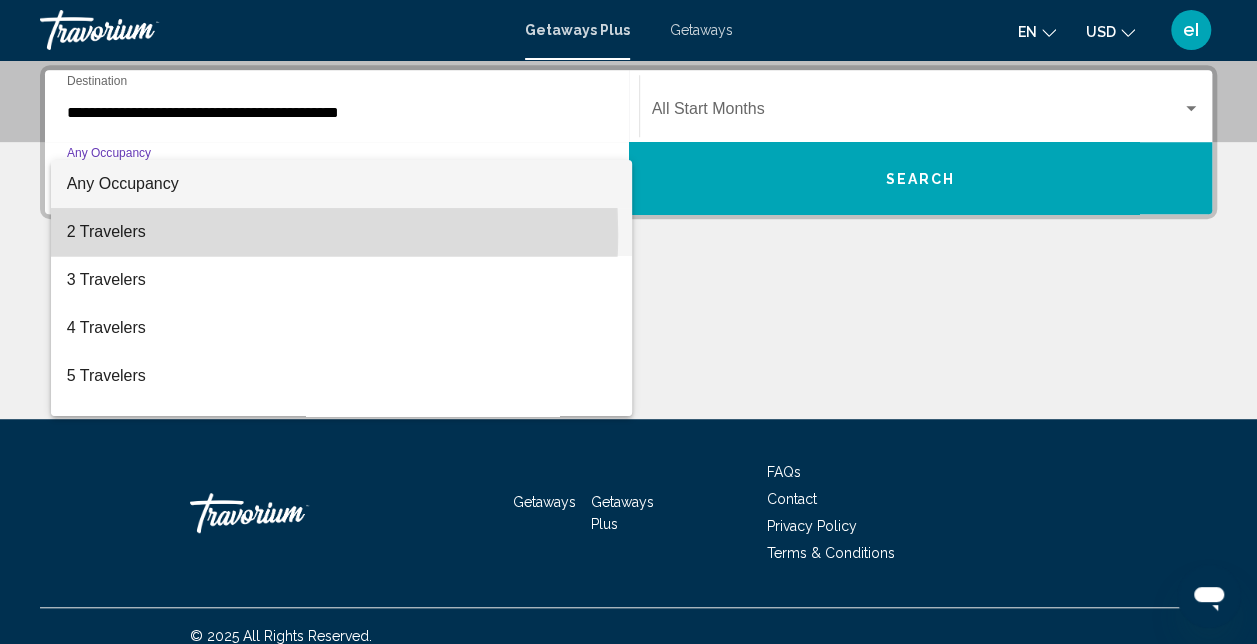 click on "2 Travelers" at bounding box center (342, 232) 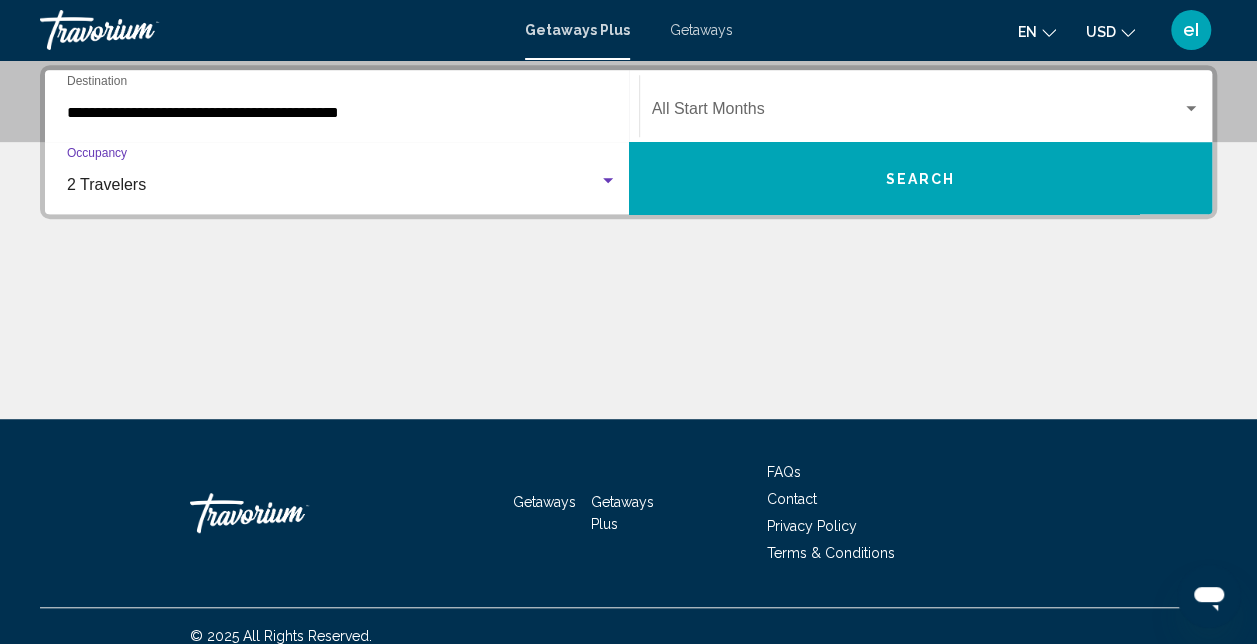 click at bounding box center (917, 113) 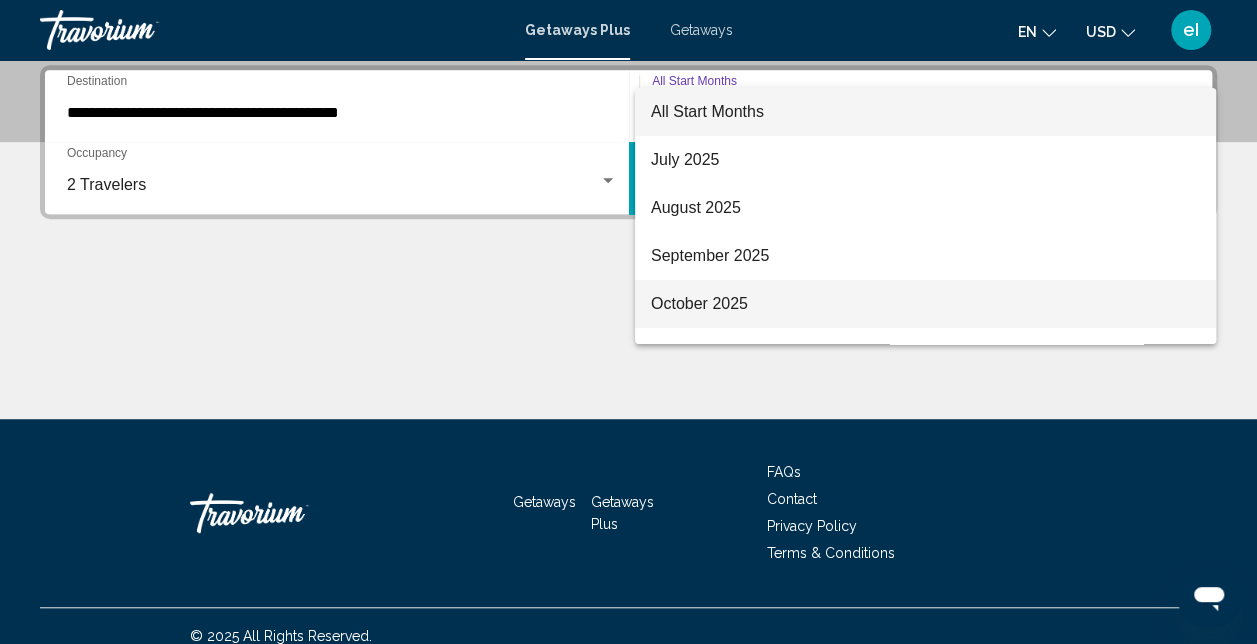 click on "October 2025" at bounding box center [925, 304] 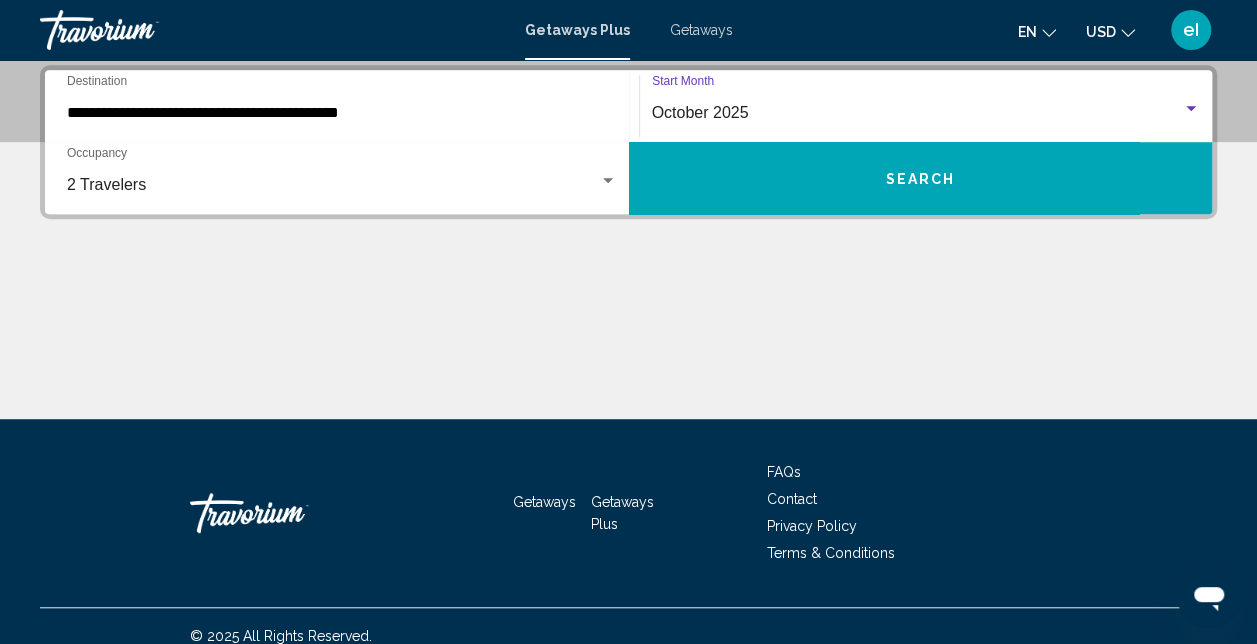 click on "Search" at bounding box center [920, 179] 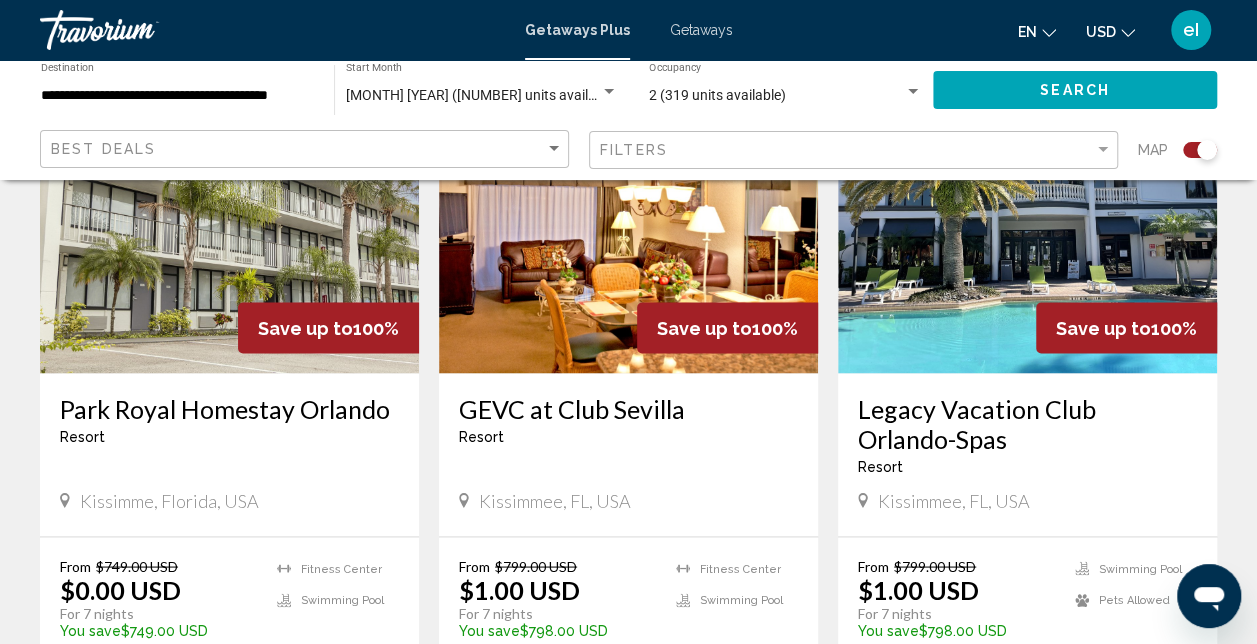 scroll, scrollTop: 1700, scrollLeft: 0, axis: vertical 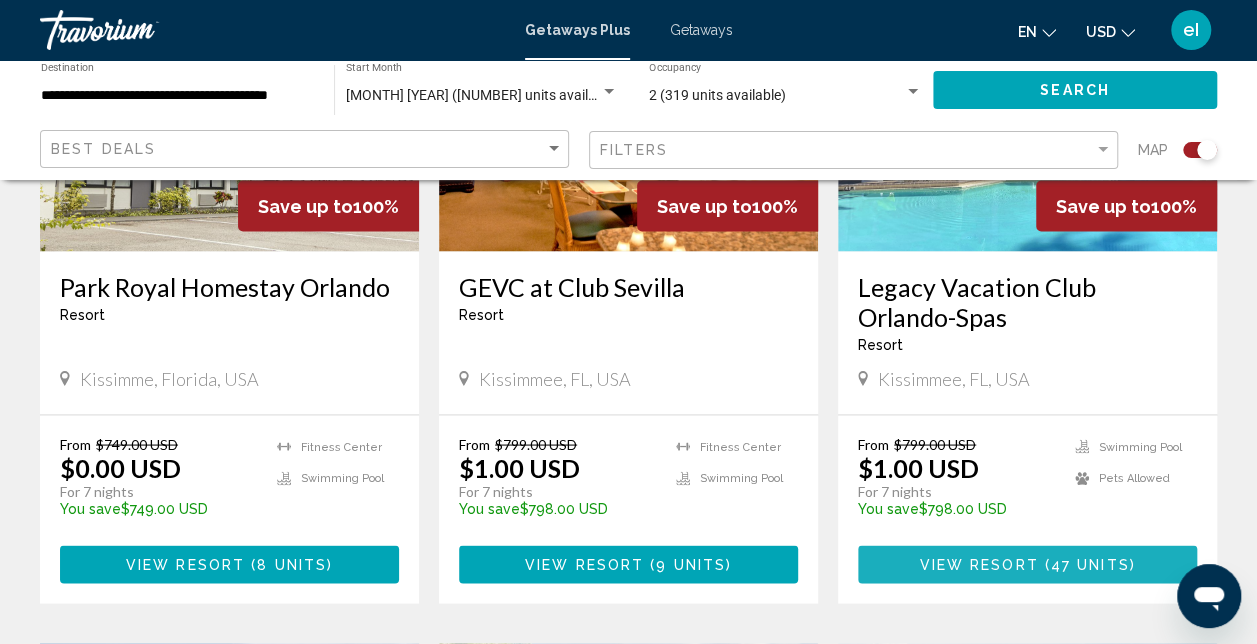 click on "View Resort" at bounding box center [978, 565] 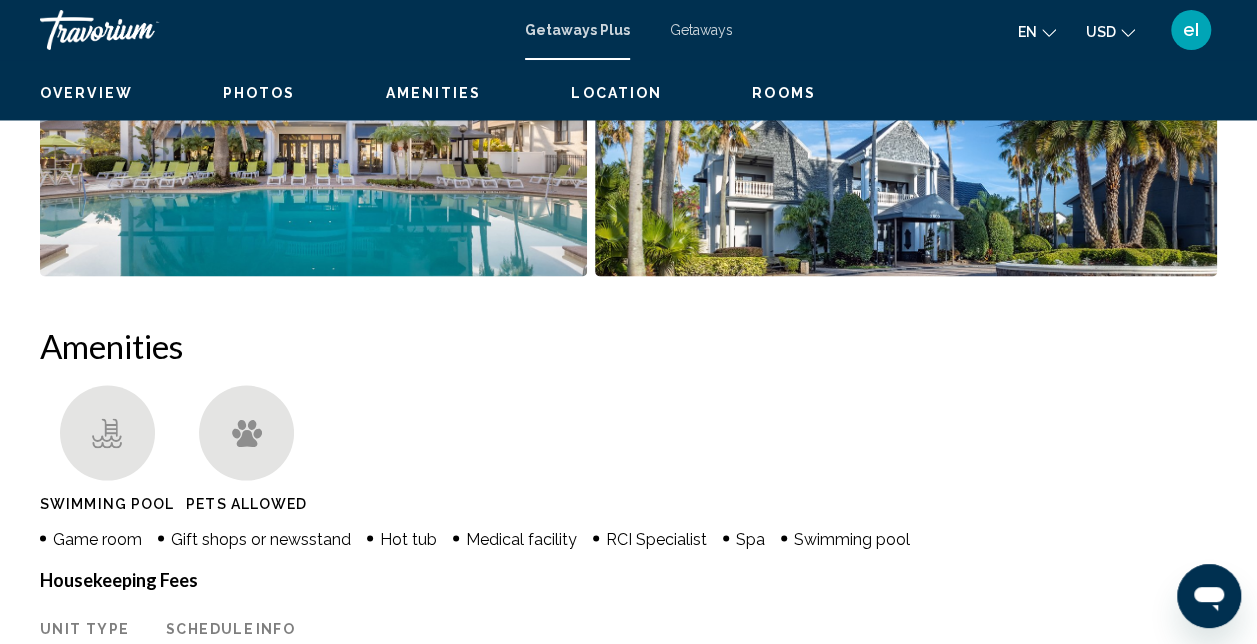 scroll, scrollTop: 213, scrollLeft: 0, axis: vertical 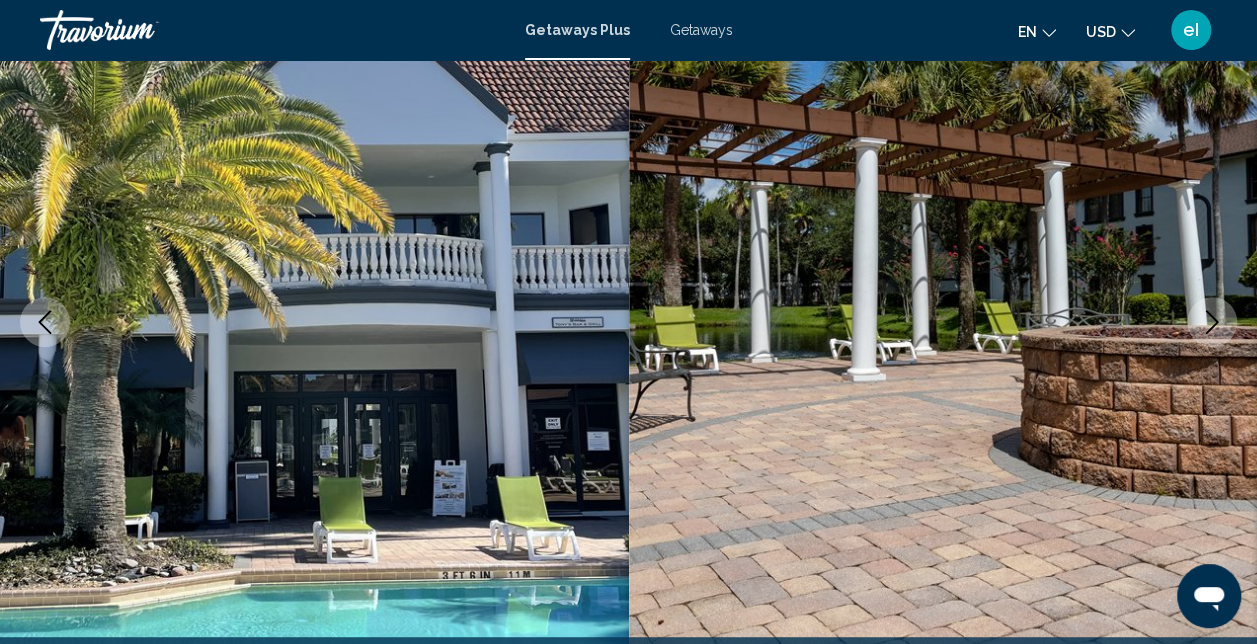 click 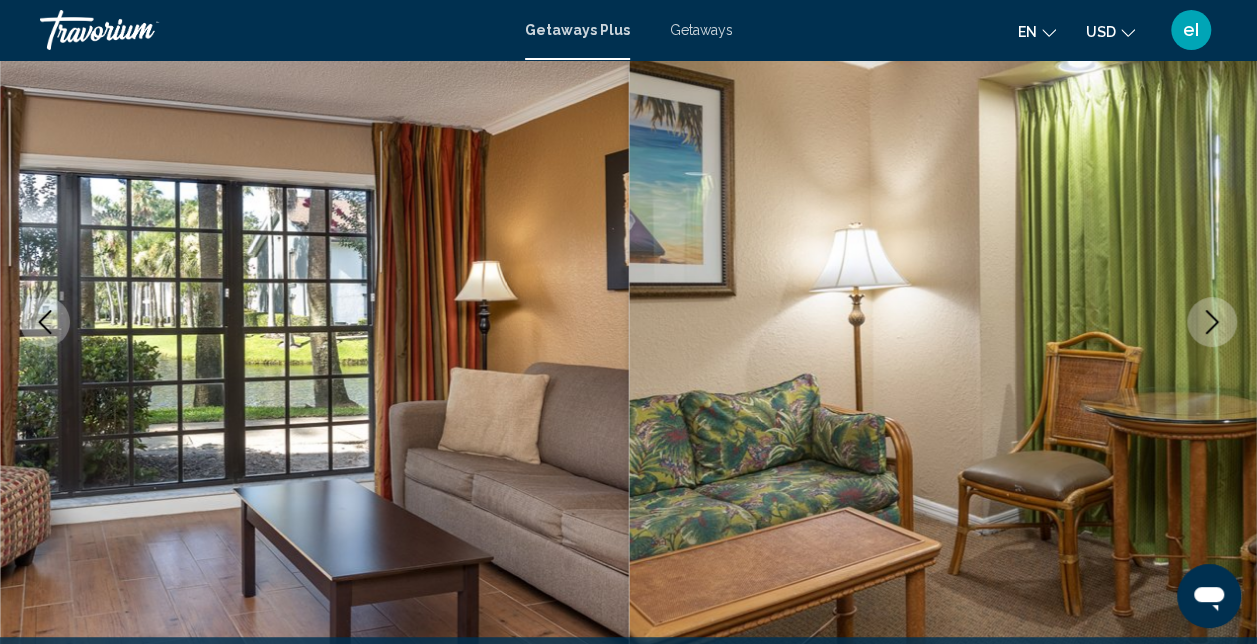 click 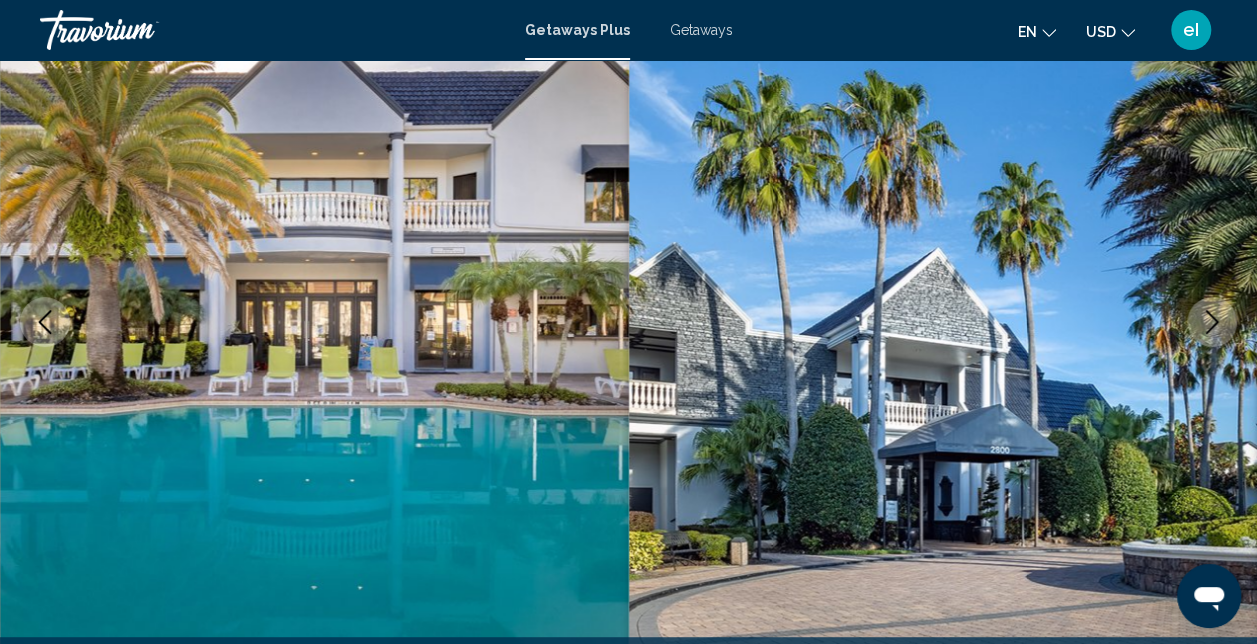 click 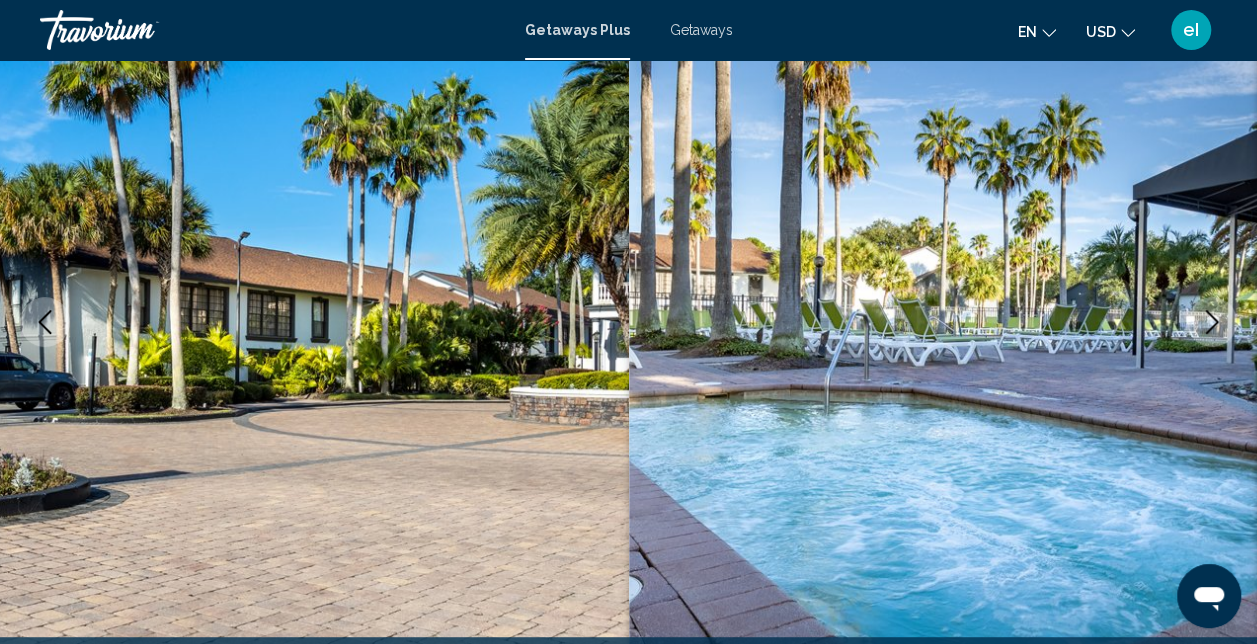click 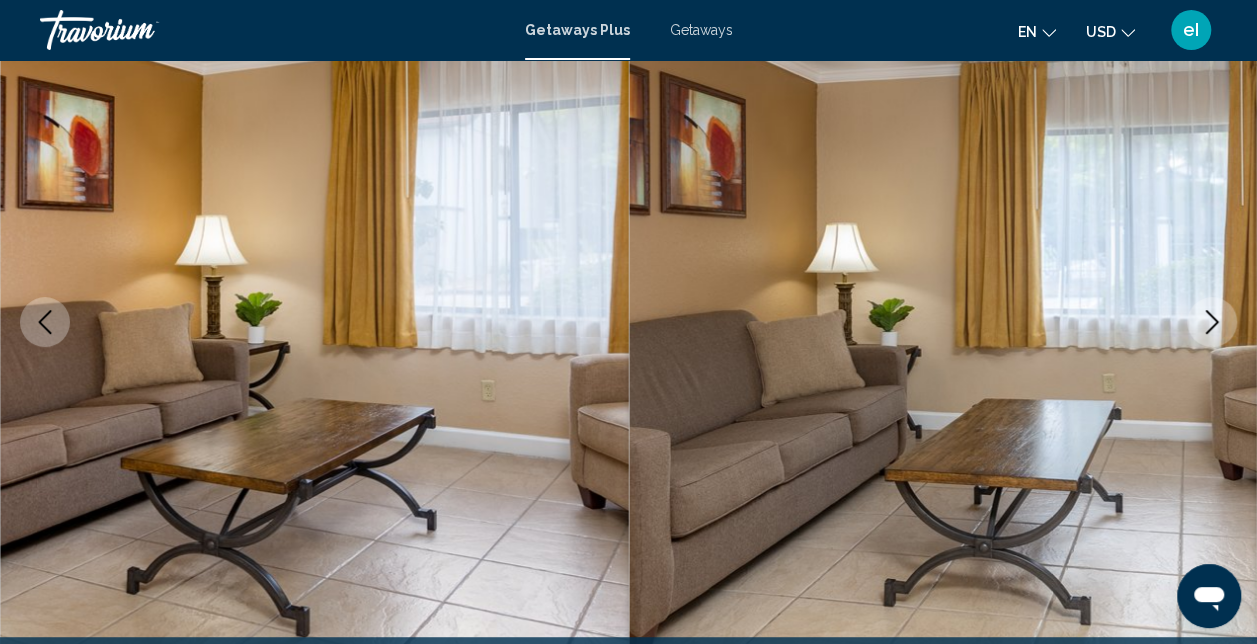 click 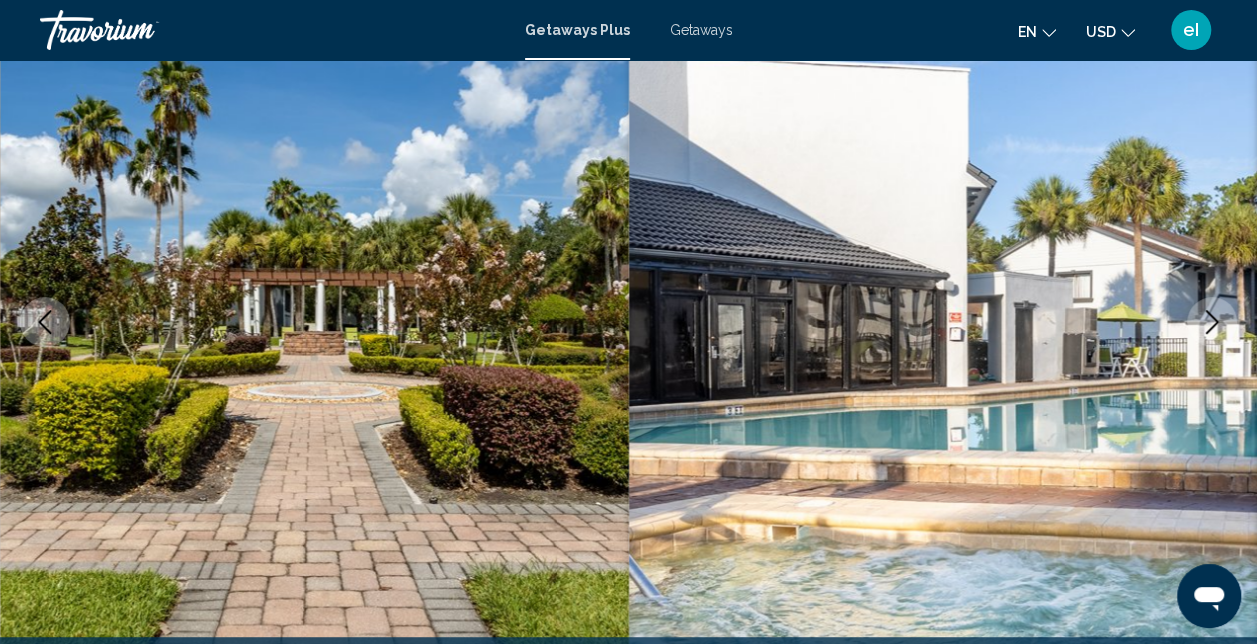 click 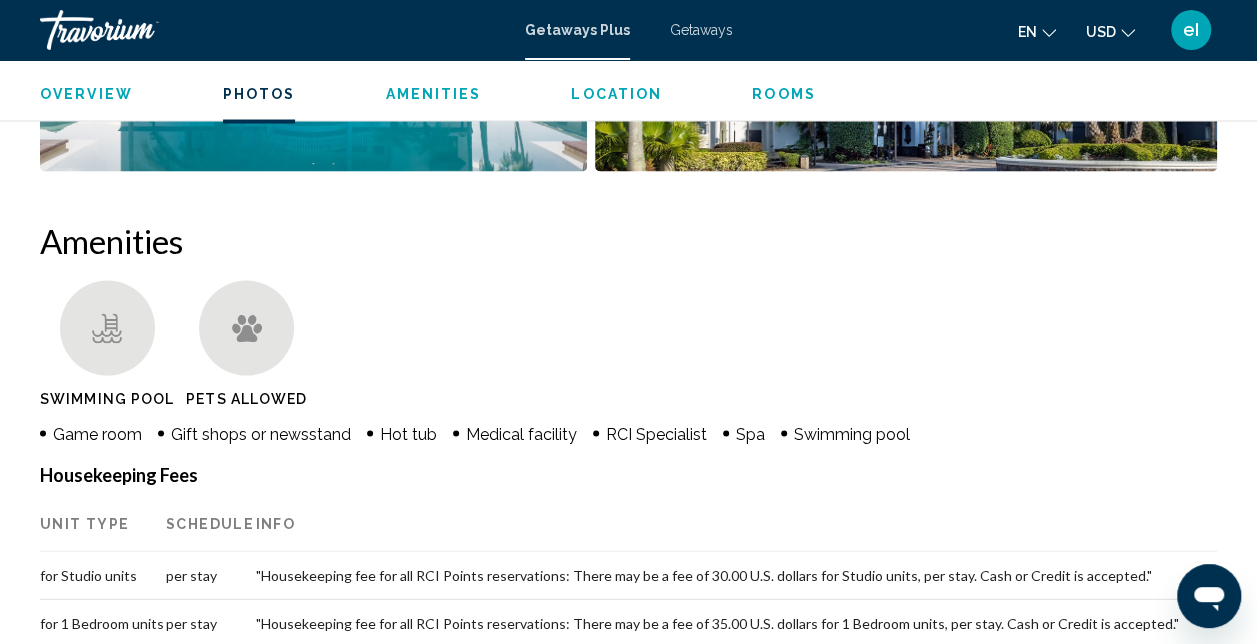 scroll, scrollTop: 1606, scrollLeft: 0, axis: vertical 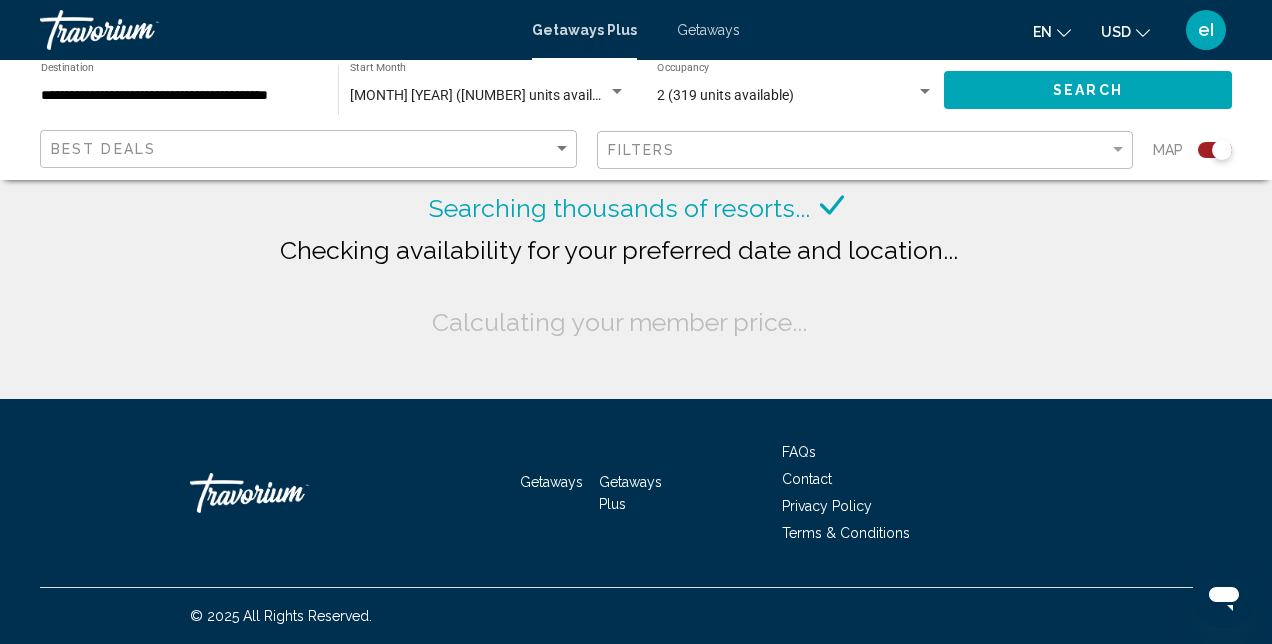 click on "Getaways" at bounding box center [708, 30] 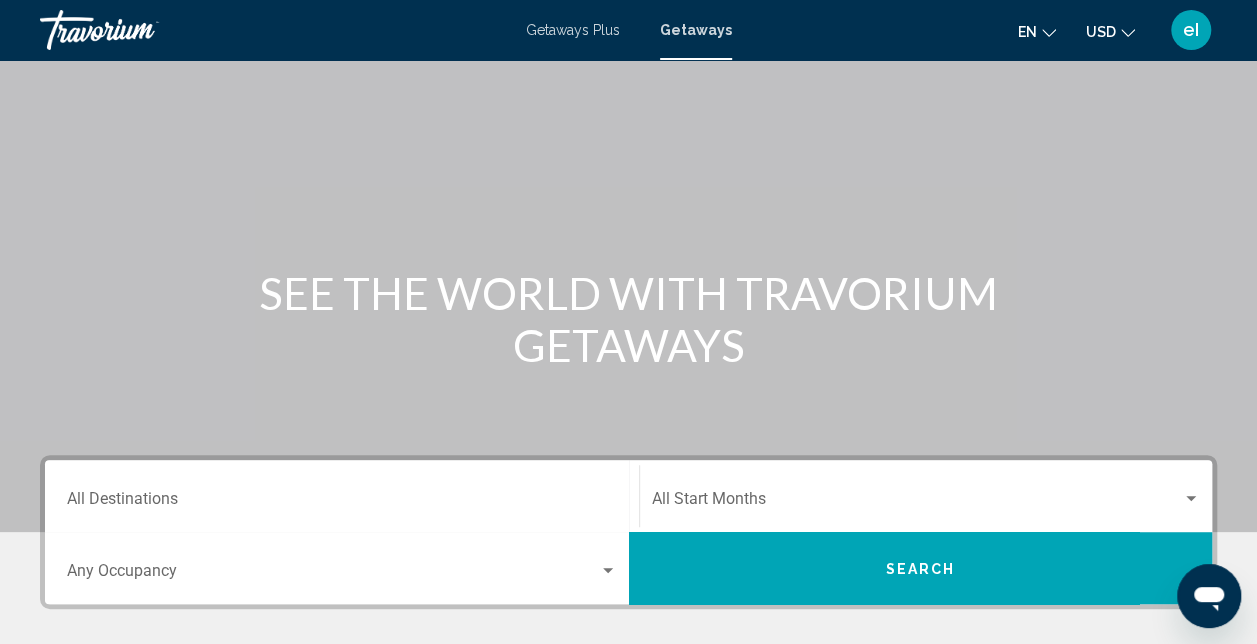scroll, scrollTop: 100, scrollLeft: 0, axis: vertical 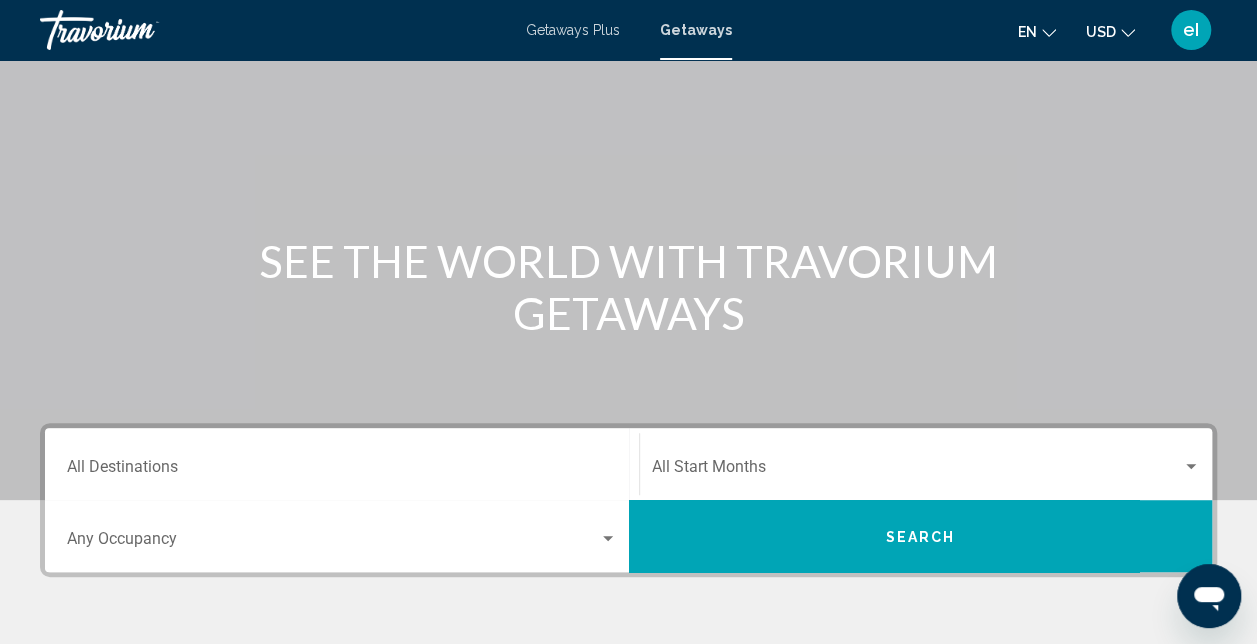 click on "Destination All Destinations" at bounding box center [342, 464] 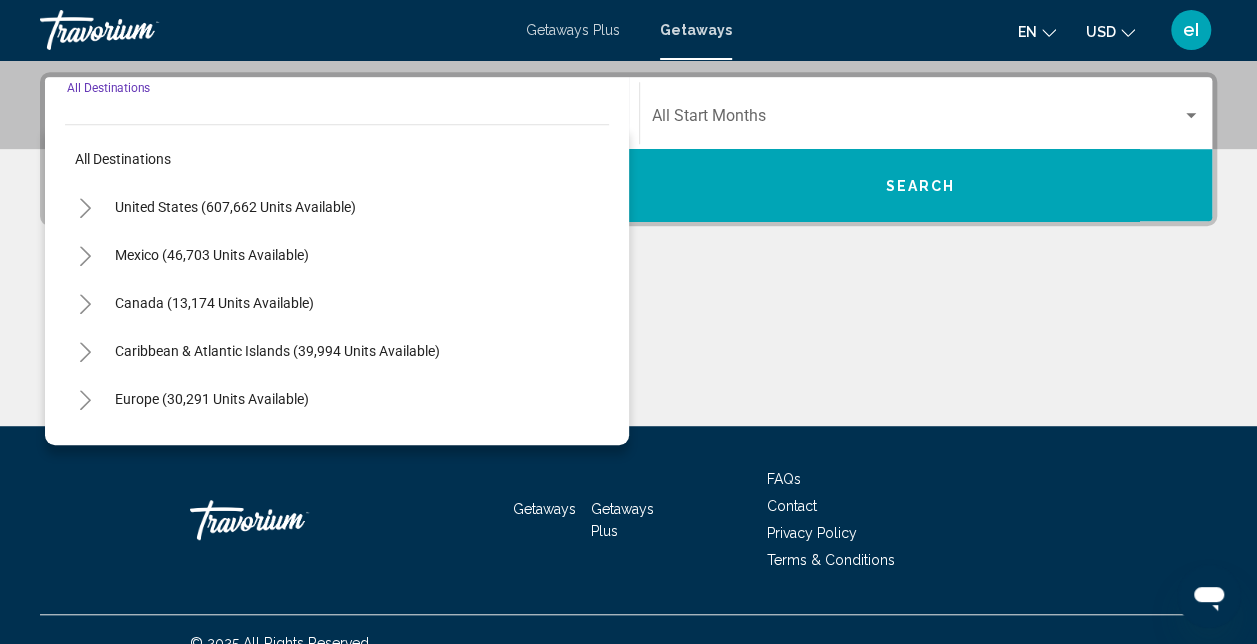 scroll, scrollTop: 458, scrollLeft: 0, axis: vertical 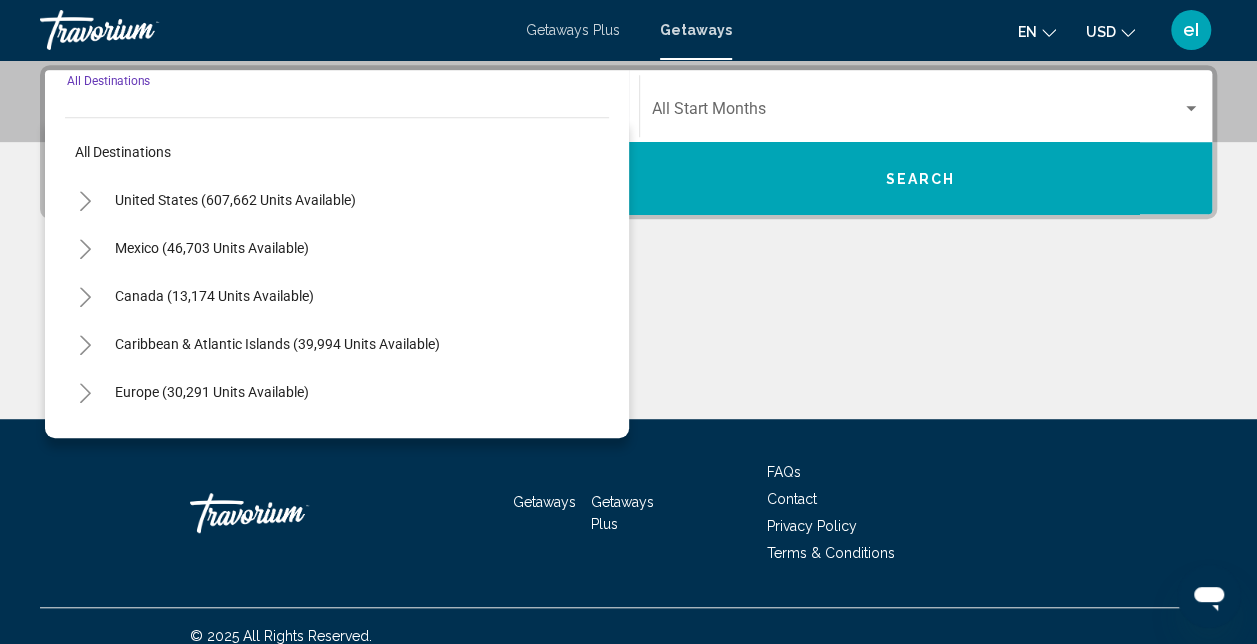 click 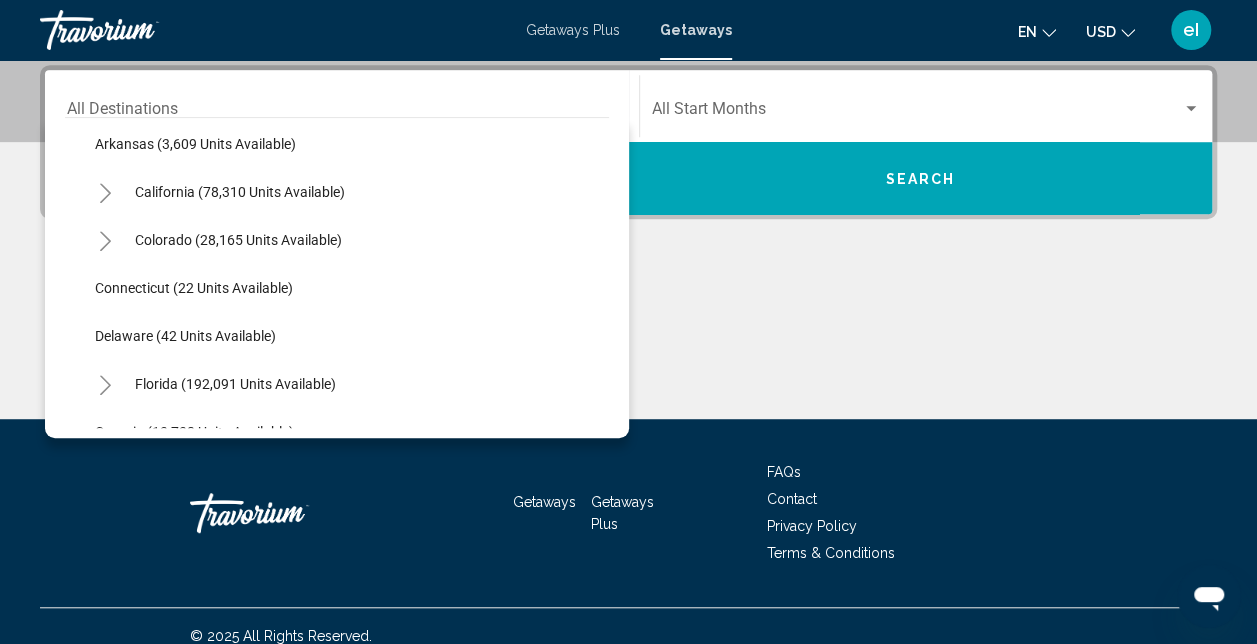 scroll, scrollTop: 300, scrollLeft: 0, axis: vertical 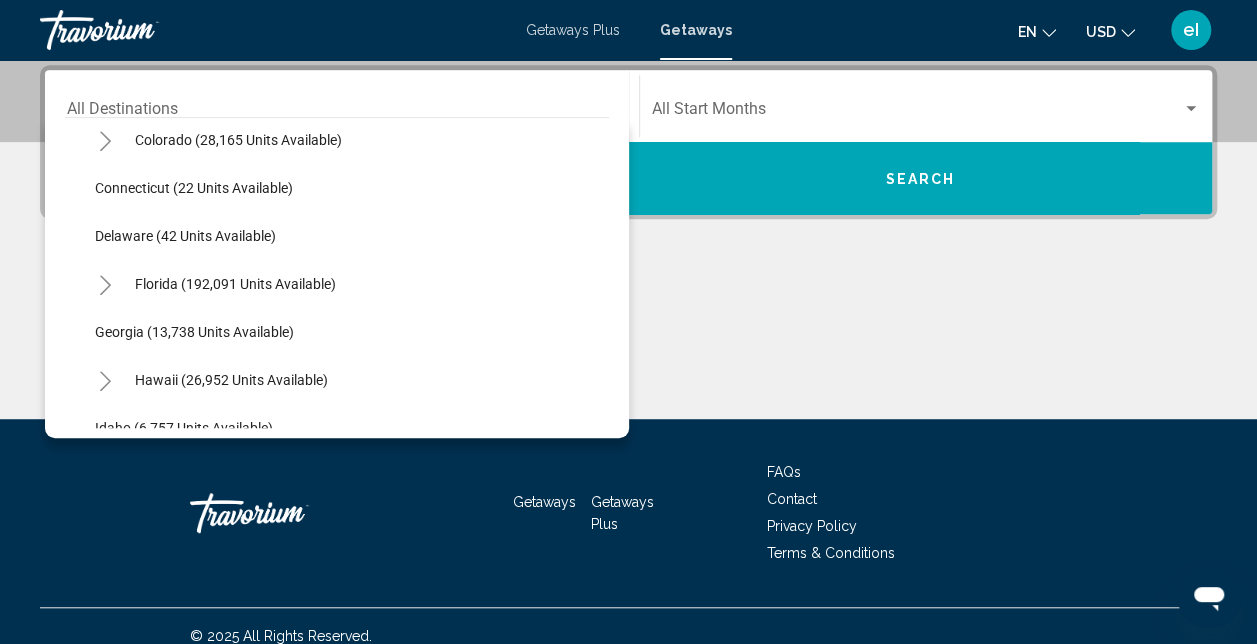 click 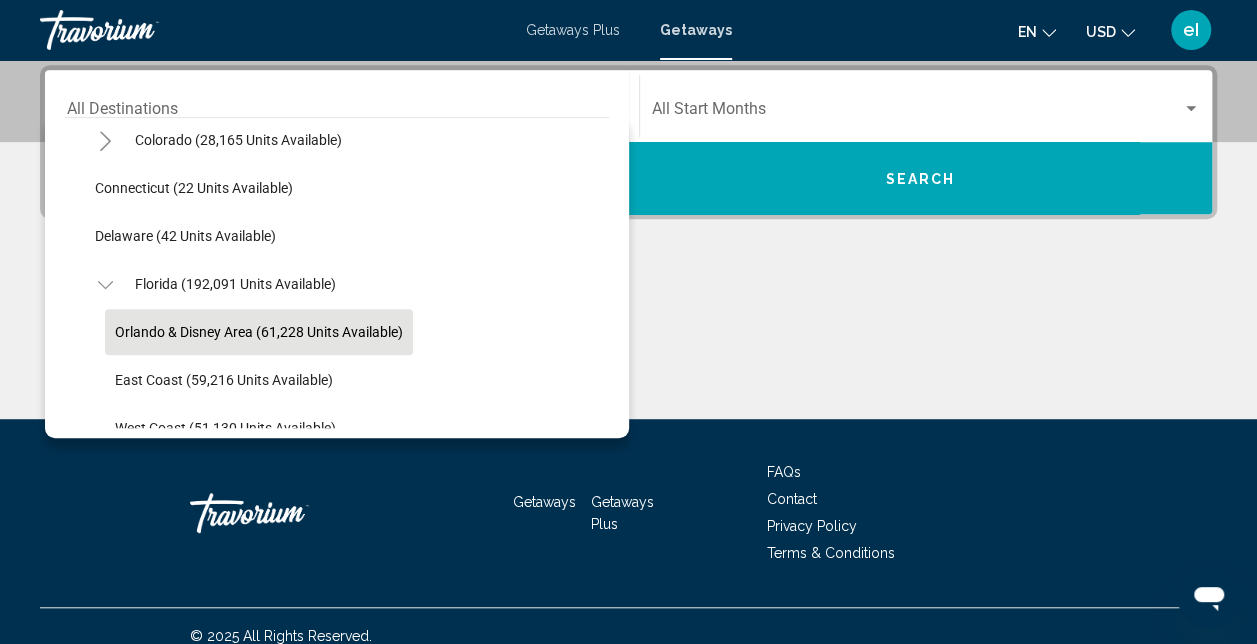 click on "Orlando & Disney Area (61,228 units available)" 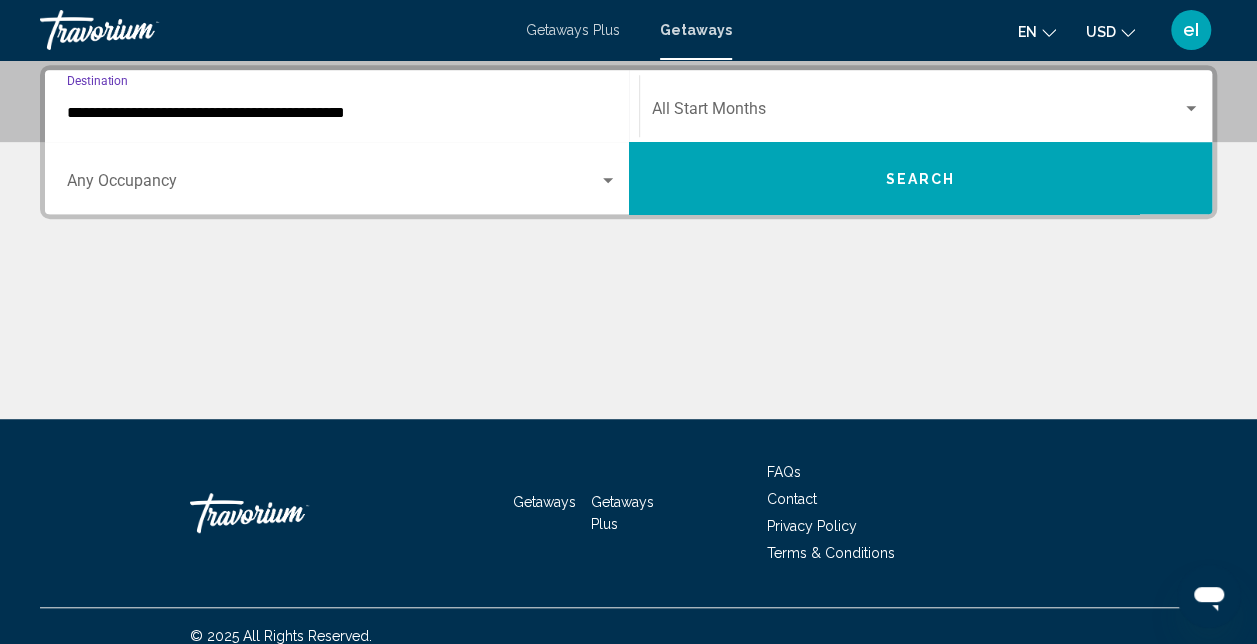 click at bounding box center [333, 185] 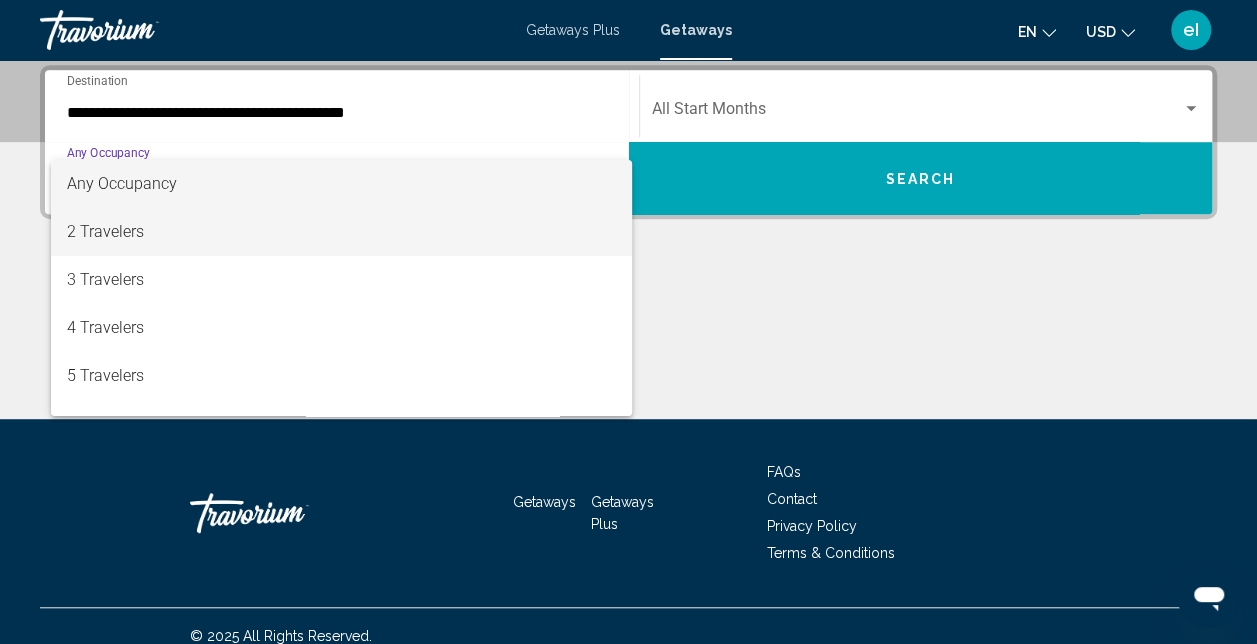 click on "2 Travelers" at bounding box center [342, 232] 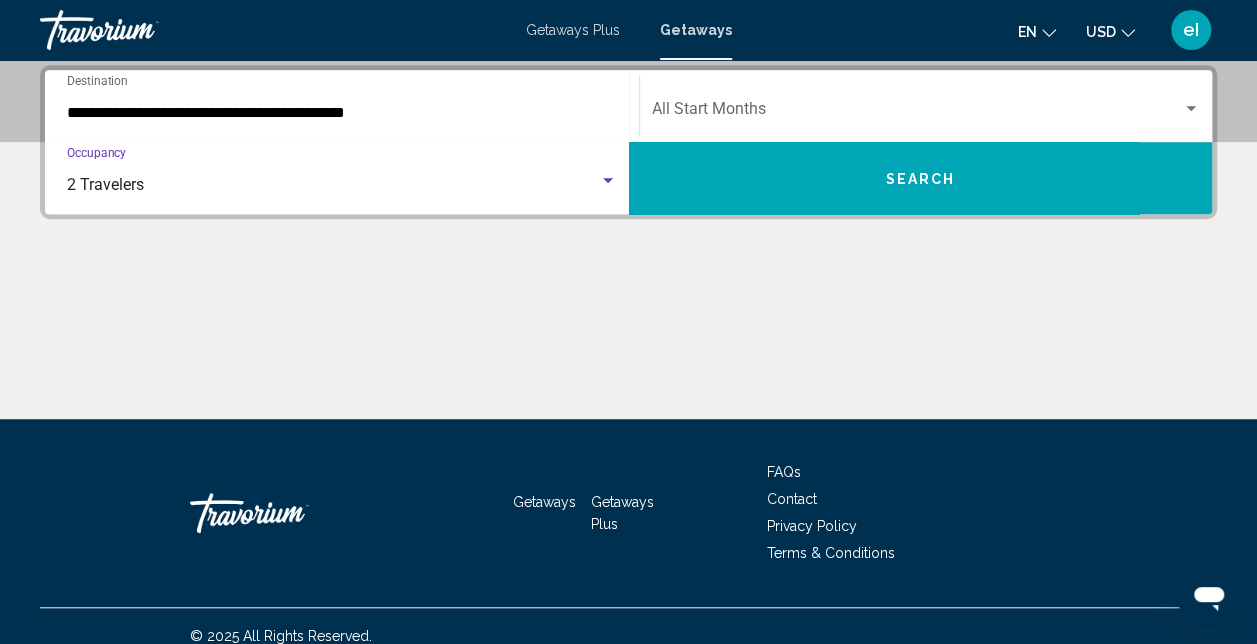 click at bounding box center (917, 113) 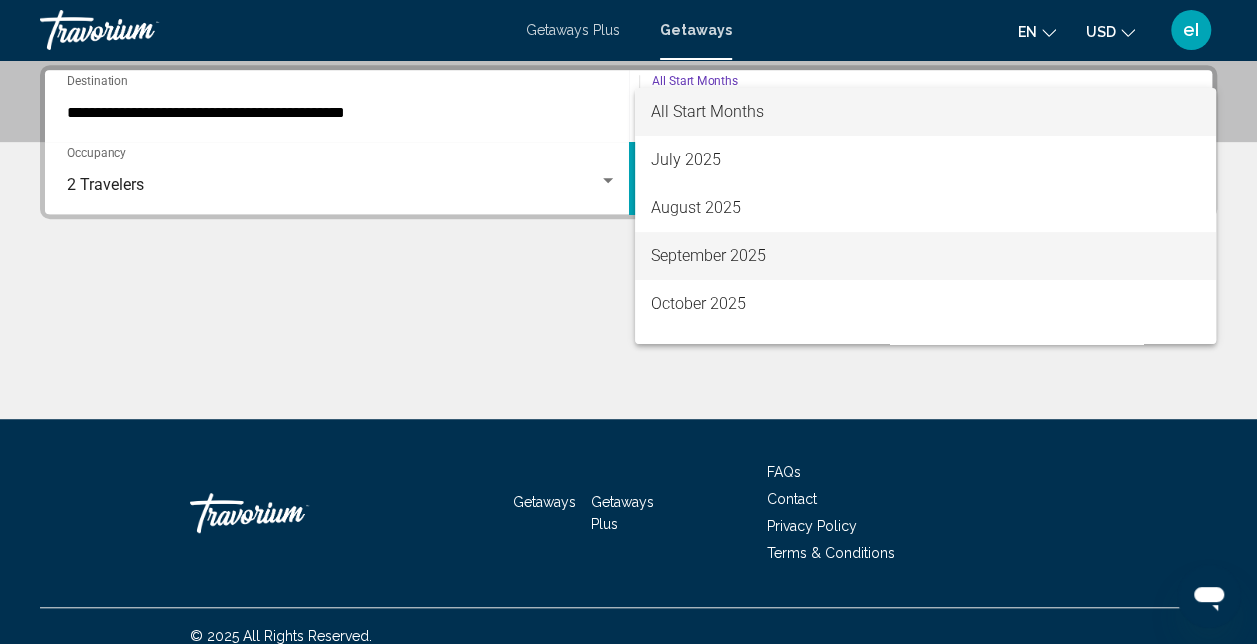 click on "September 2025" at bounding box center (925, 256) 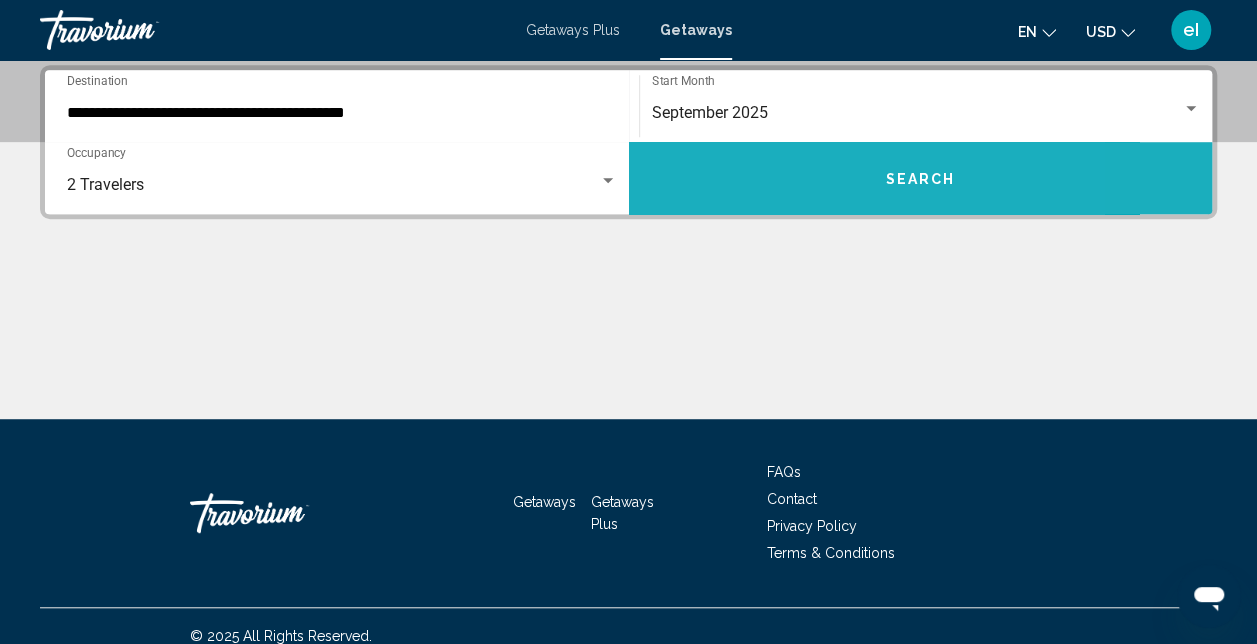 click on "Search" at bounding box center (921, 178) 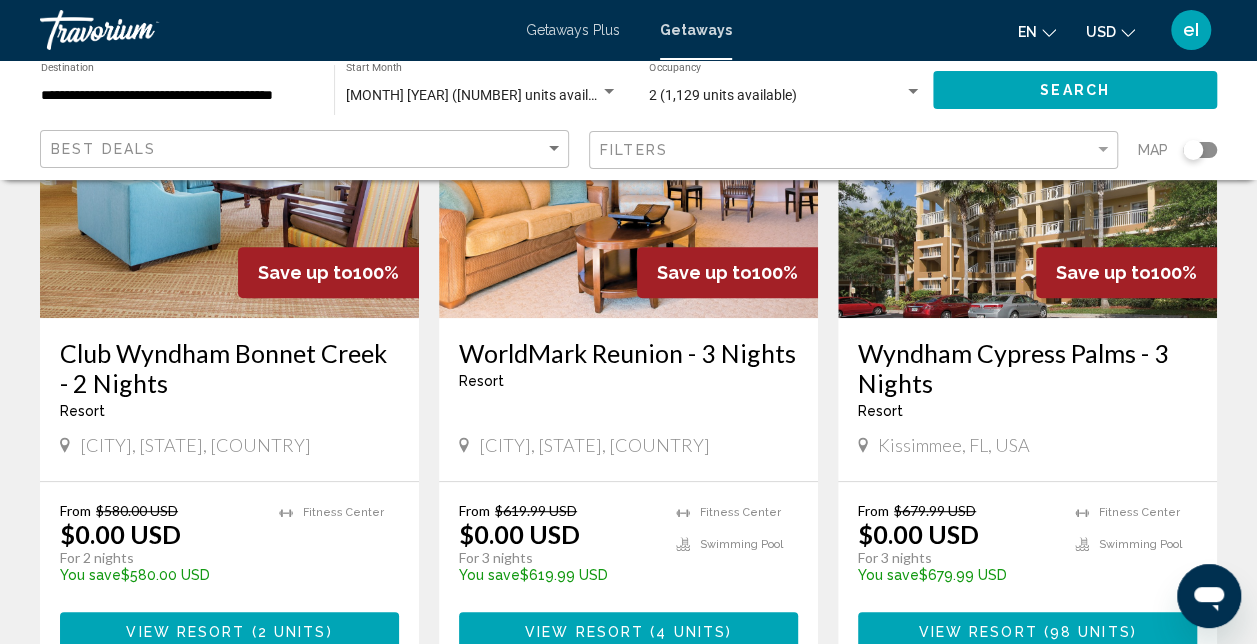 scroll, scrollTop: 300, scrollLeft: 0, axis: vertical 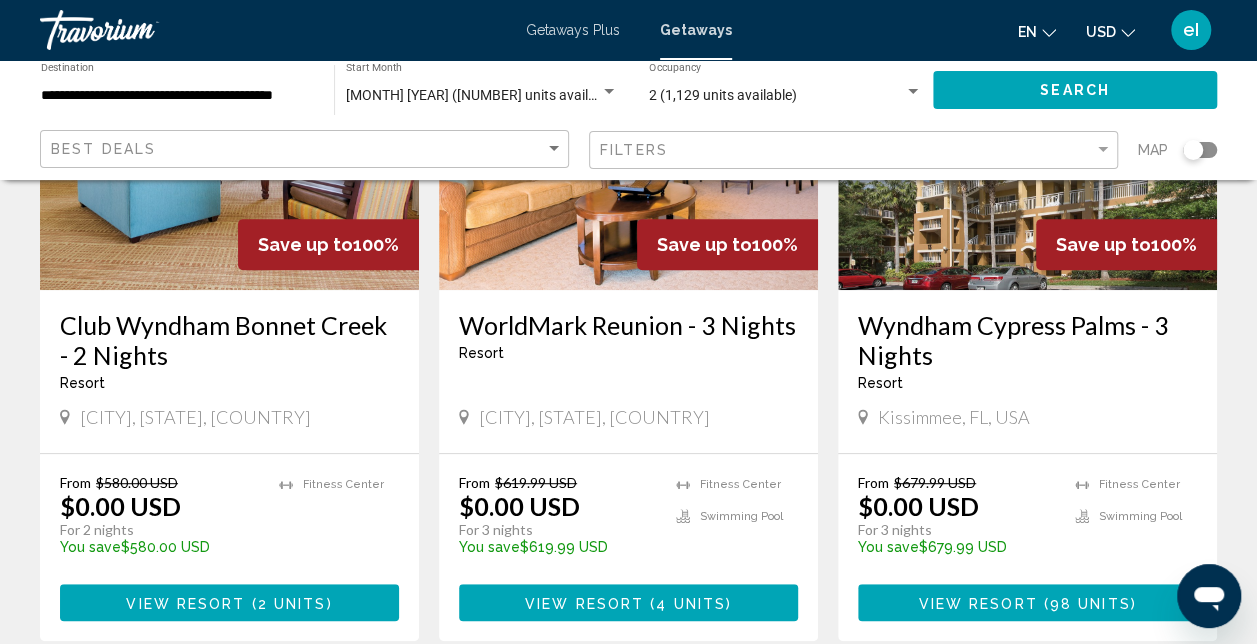 click on "4 units" at bounding box center (691, 603) 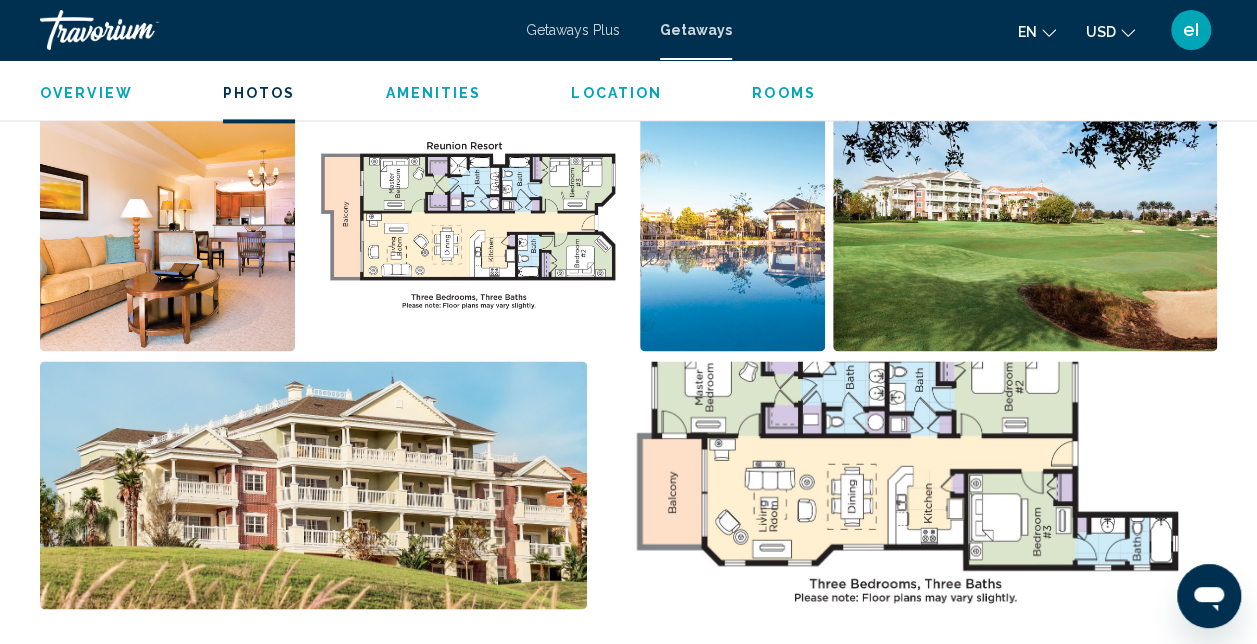 scroll, scrollTop: 1113, scrollLeft: 0, axis: vertical 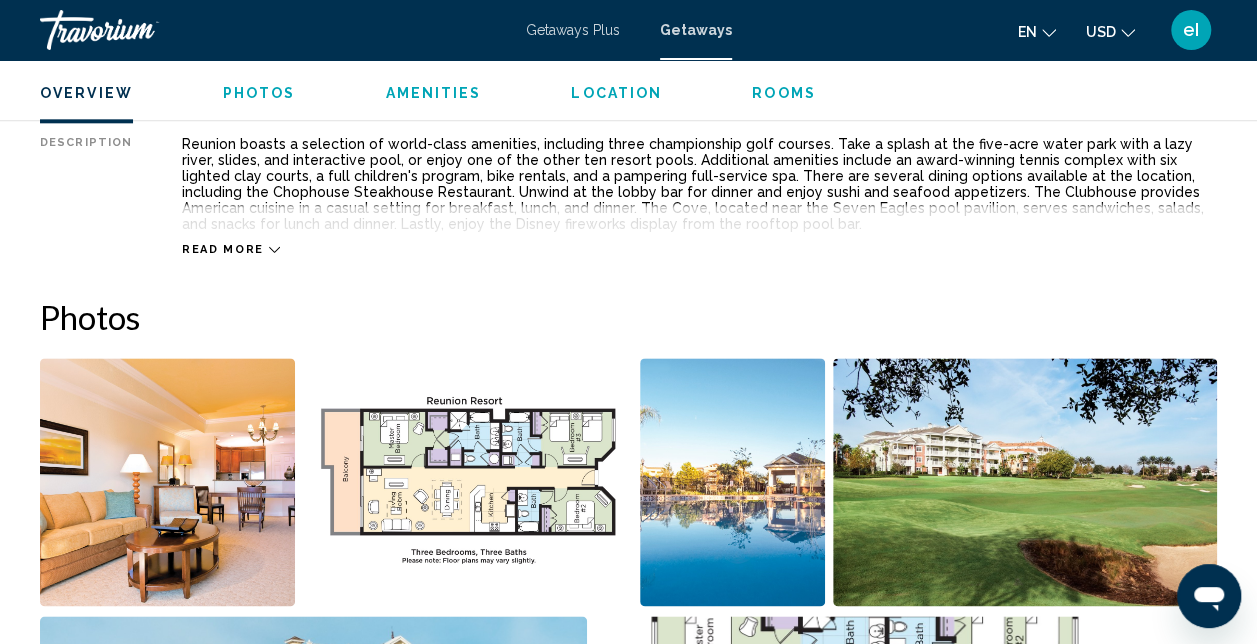 click on "Getaways Plus" at bounding box center [573, 30] 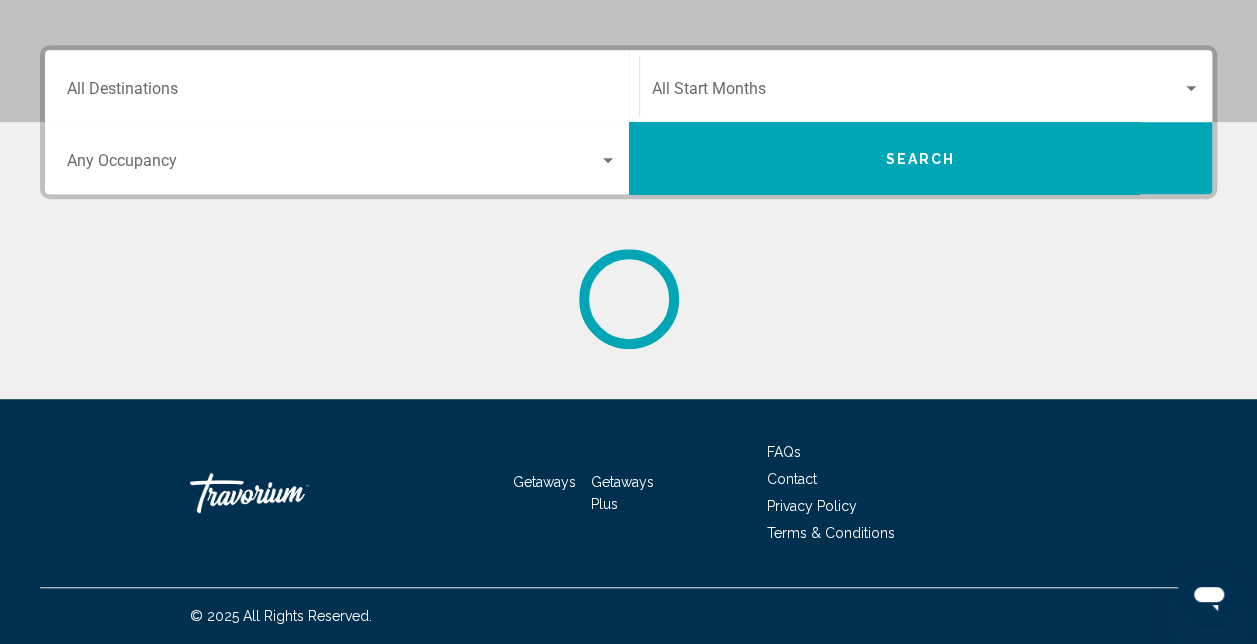 scroll, scrollTop: 0, scrollLeft: 0, axis: both 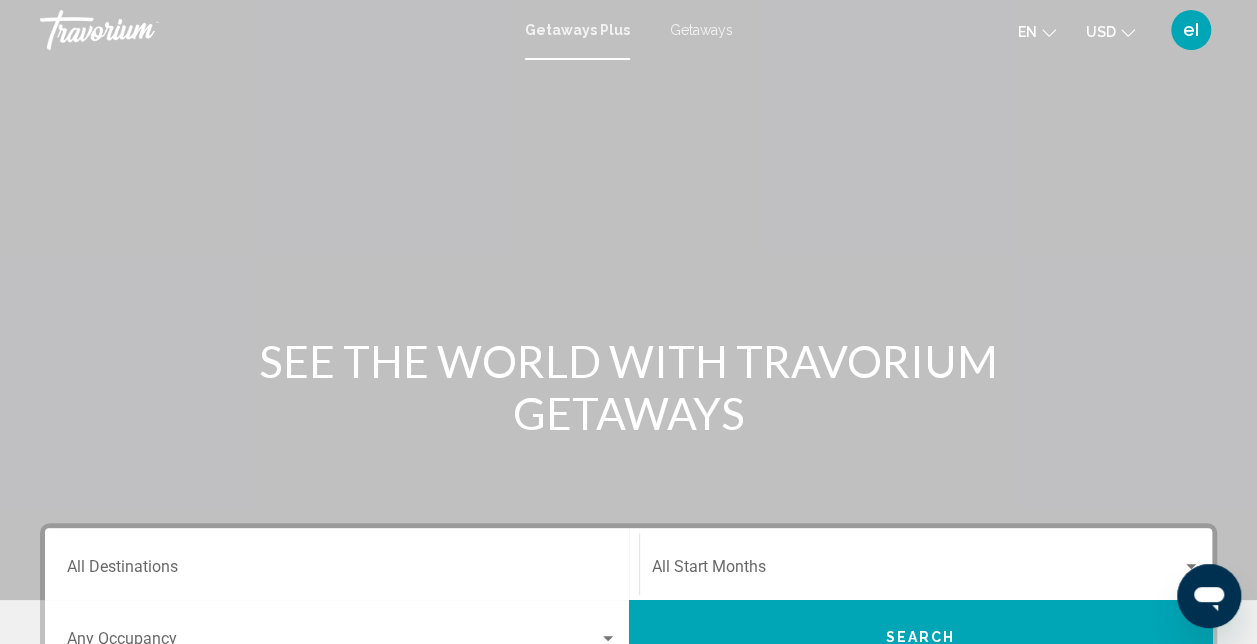 click on "Destination All Destinations" at bounding box center [342, 564] 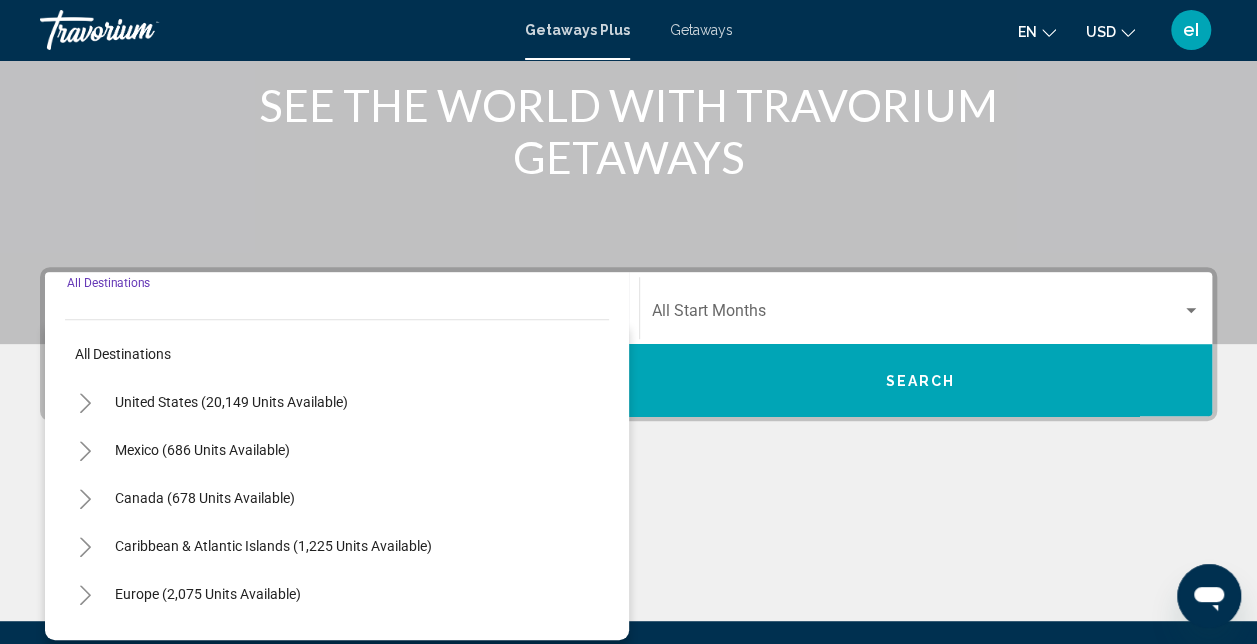scroll, scrollTop: 458, scrollLeft: 0, axis: vertical 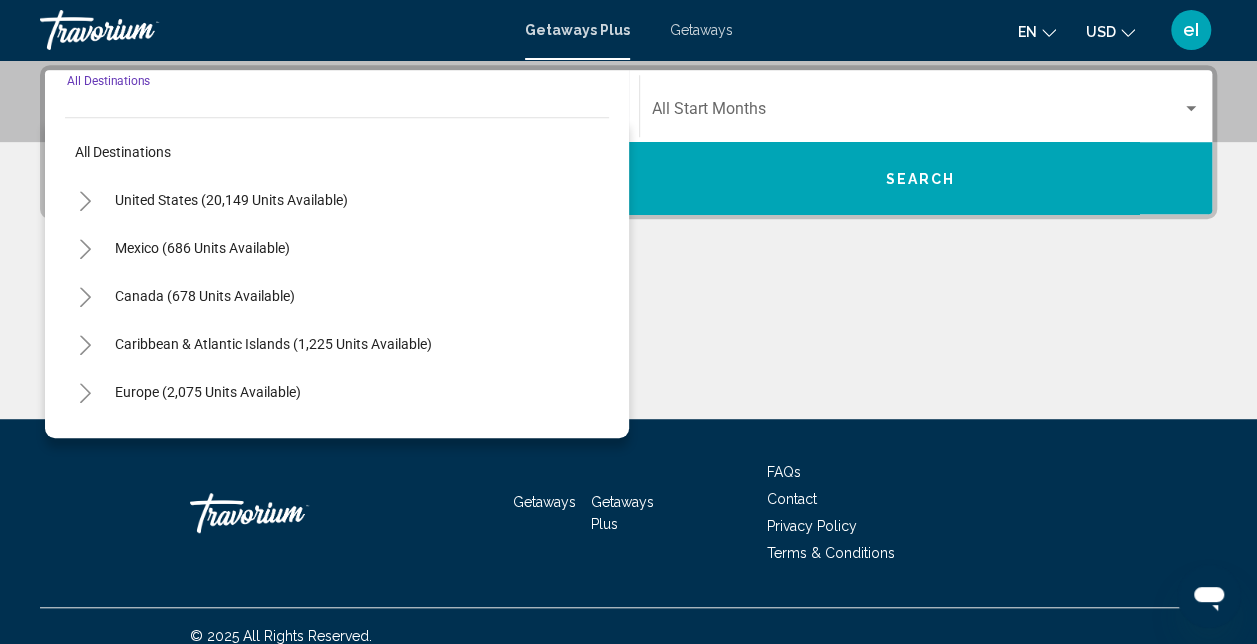 click 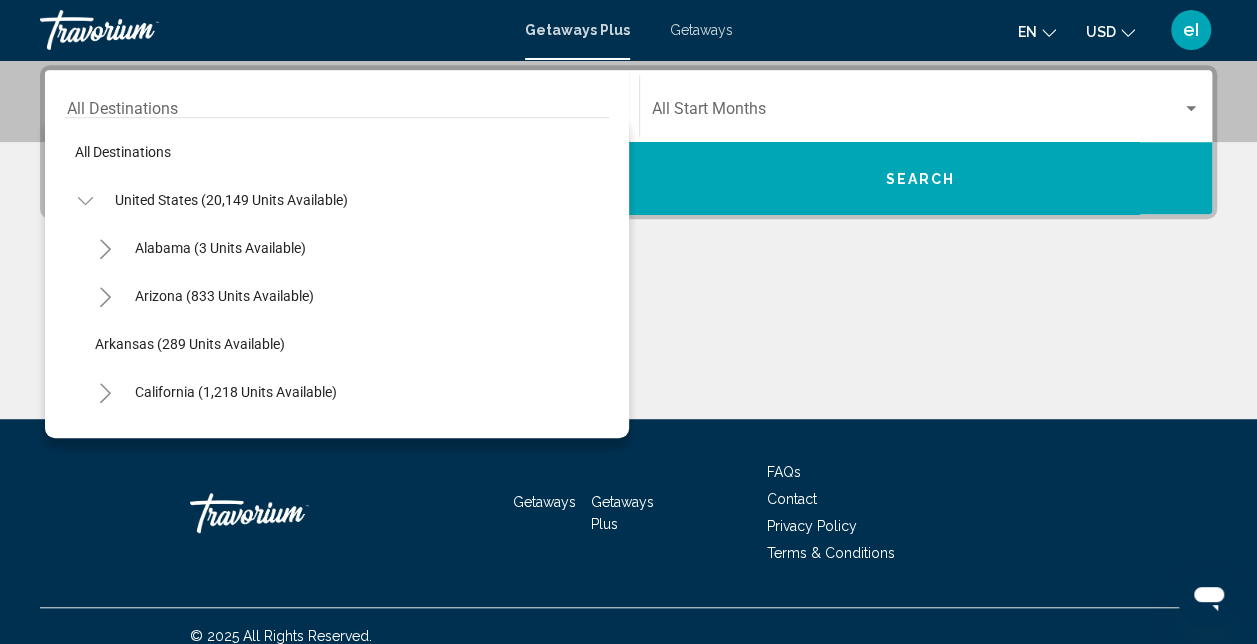 click 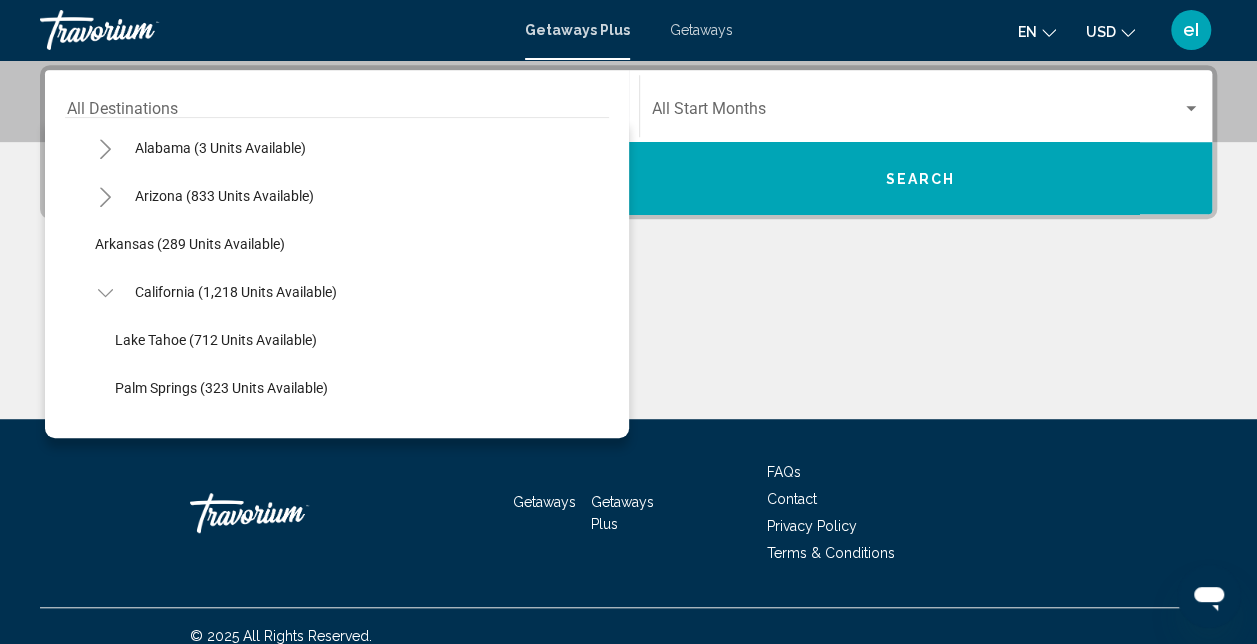 scroll, scrollTop: 200, scrollLeft: 0, axis: vertical 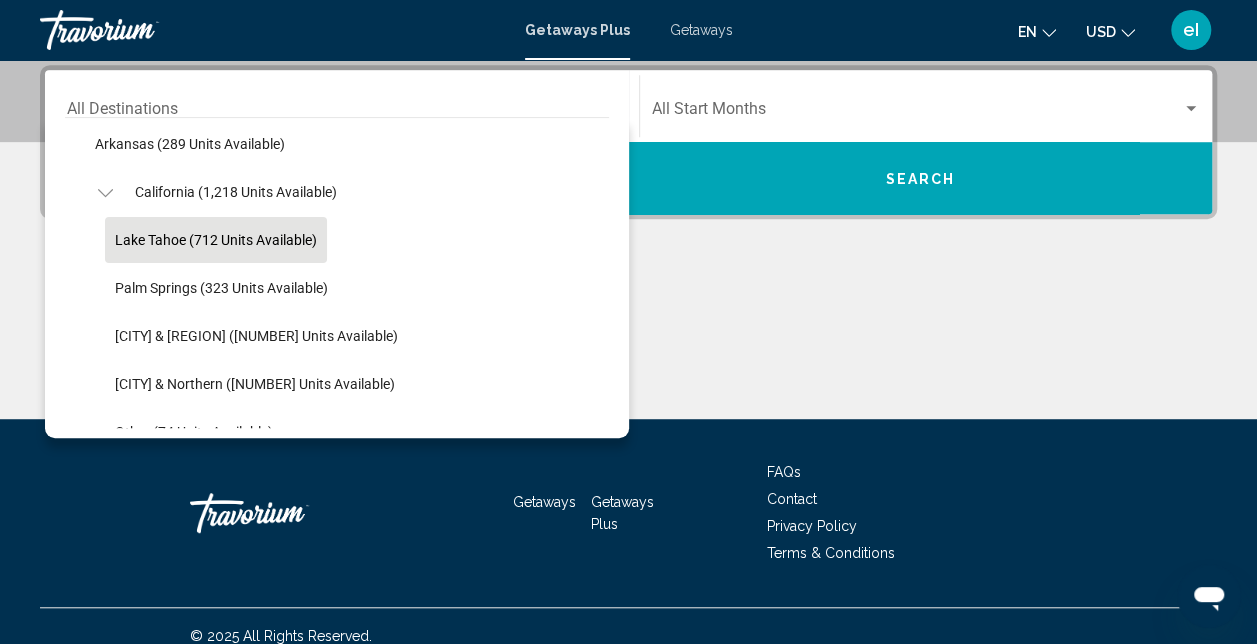click on "Lake Tahoe (712 units available)" 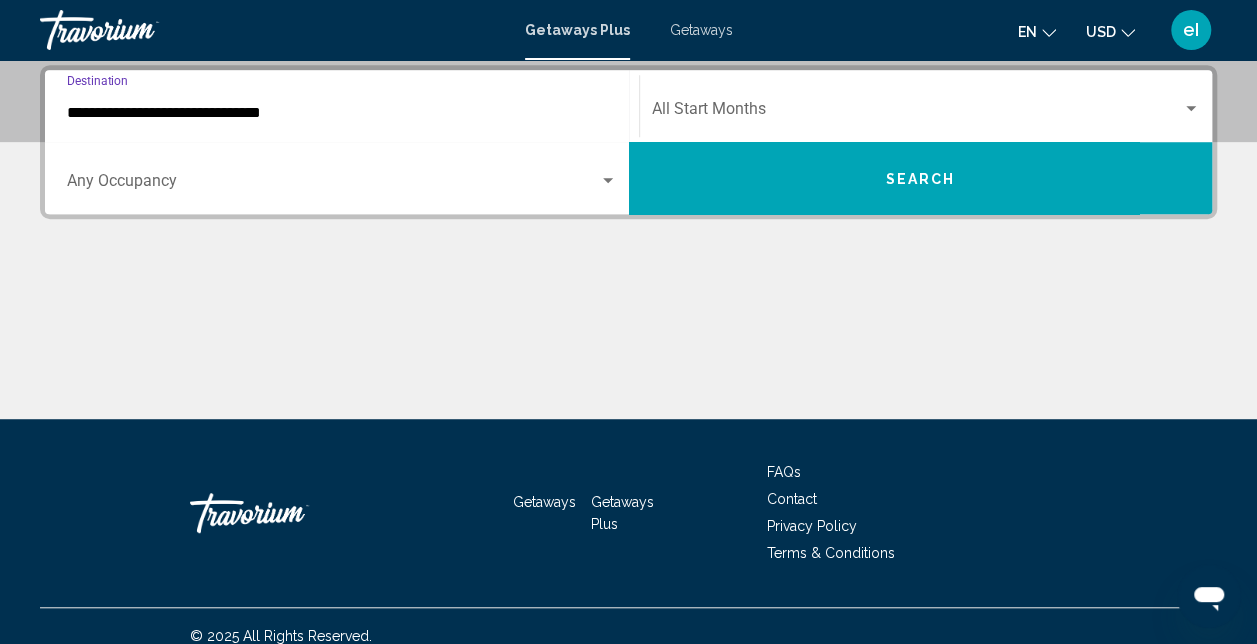 click at bounding box center [333, 185] 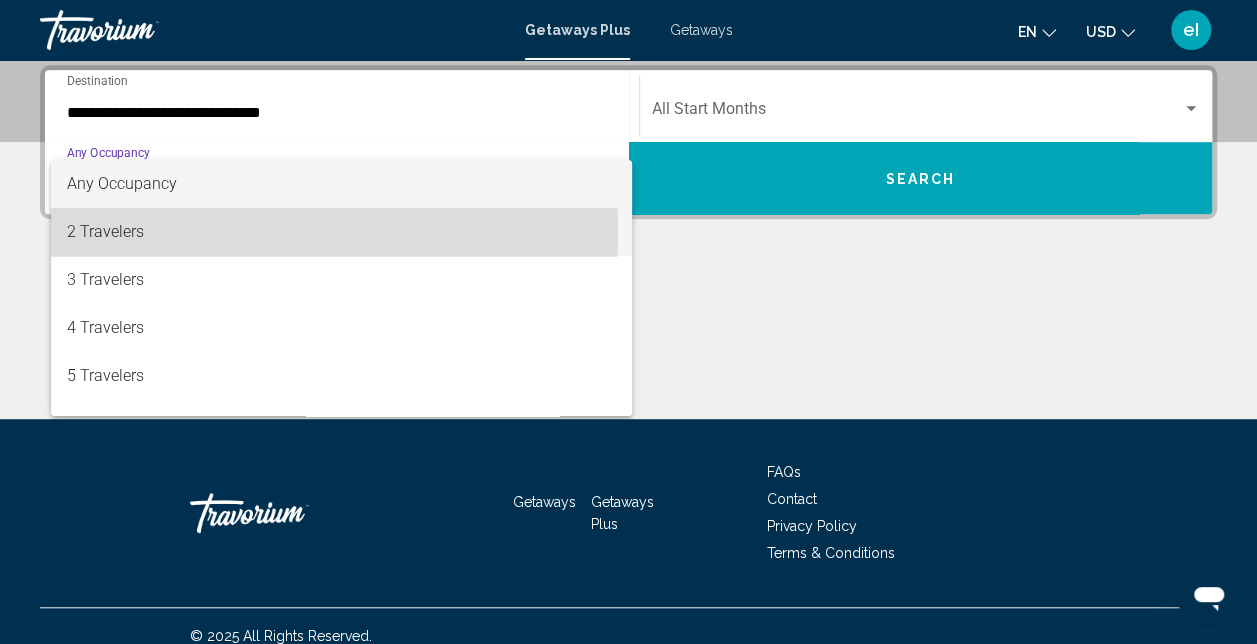click on "2 Travelers" at bounding box center [342, 232] 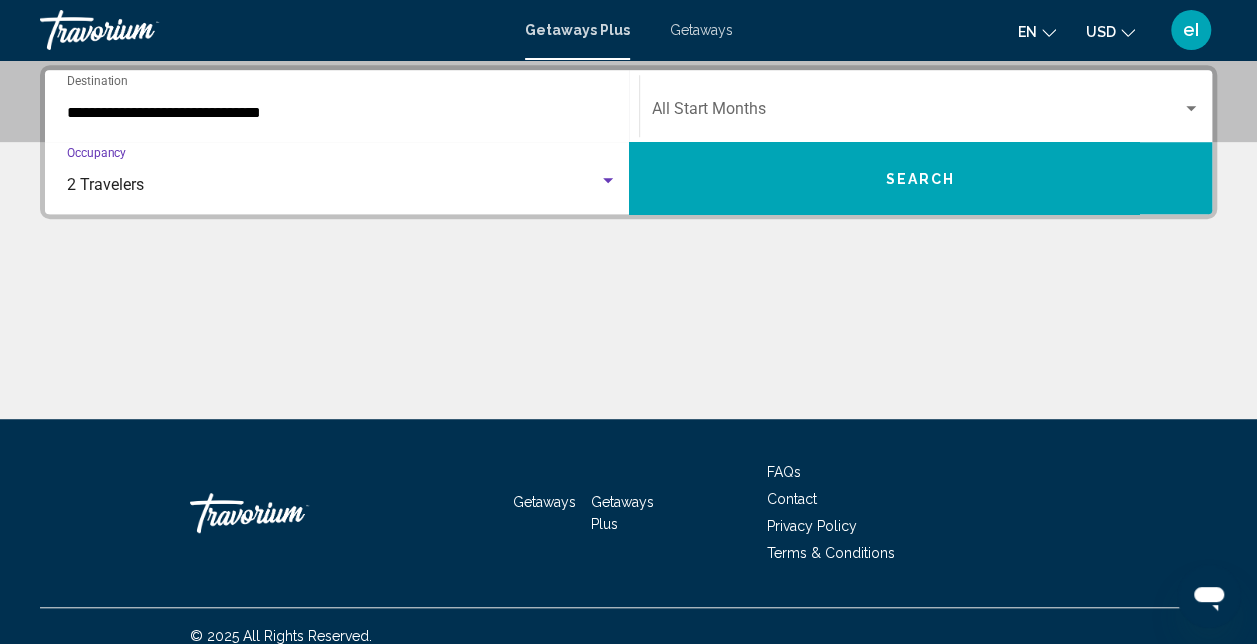 click at bounding box center [917, 113] 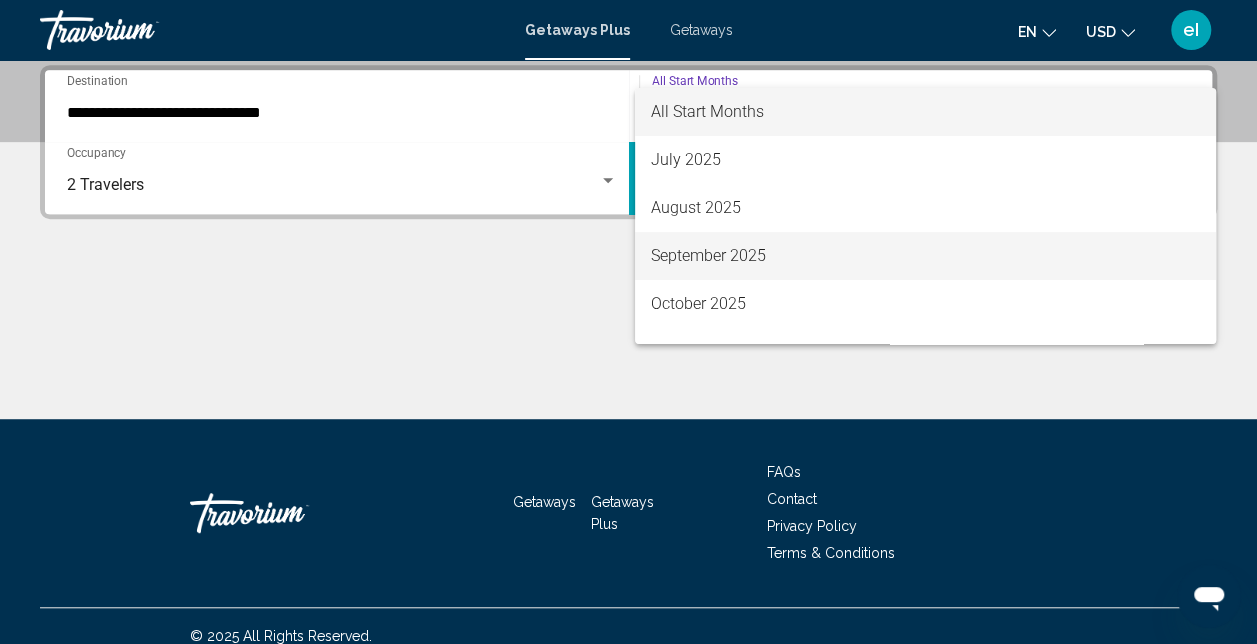 scroll, scrollTop: 100, scrollLeft: 0, axis: vertical 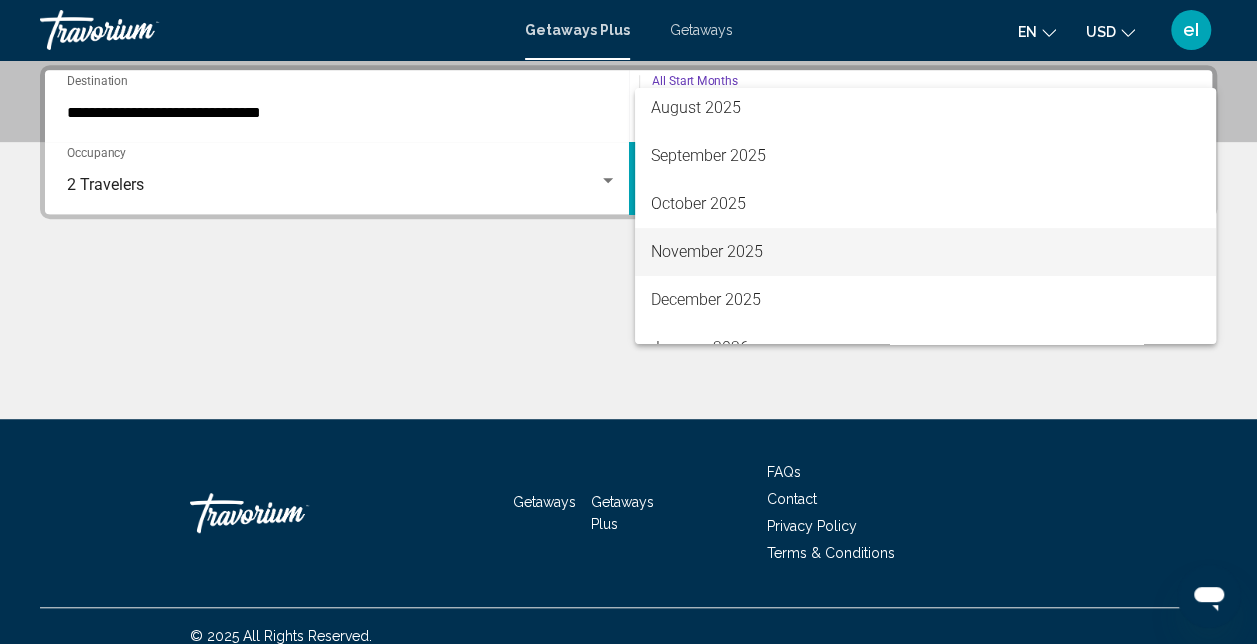 click on "November 2025" at bounding box center (925, 252) 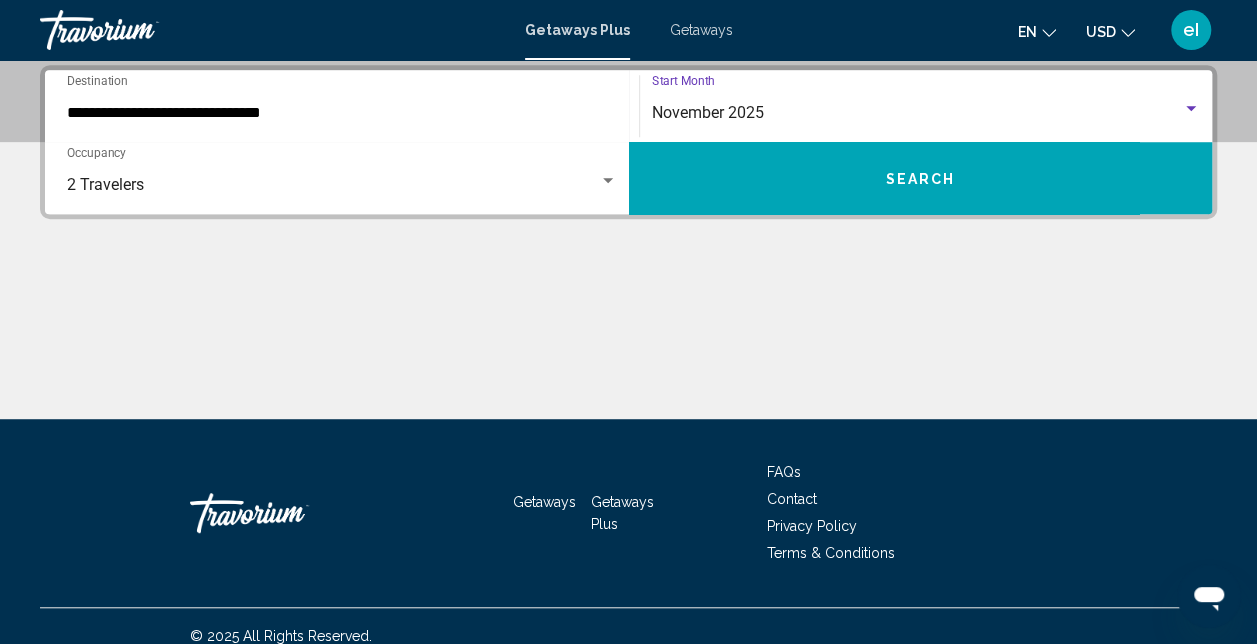 click on "Search" at bounding box center (921, 178) 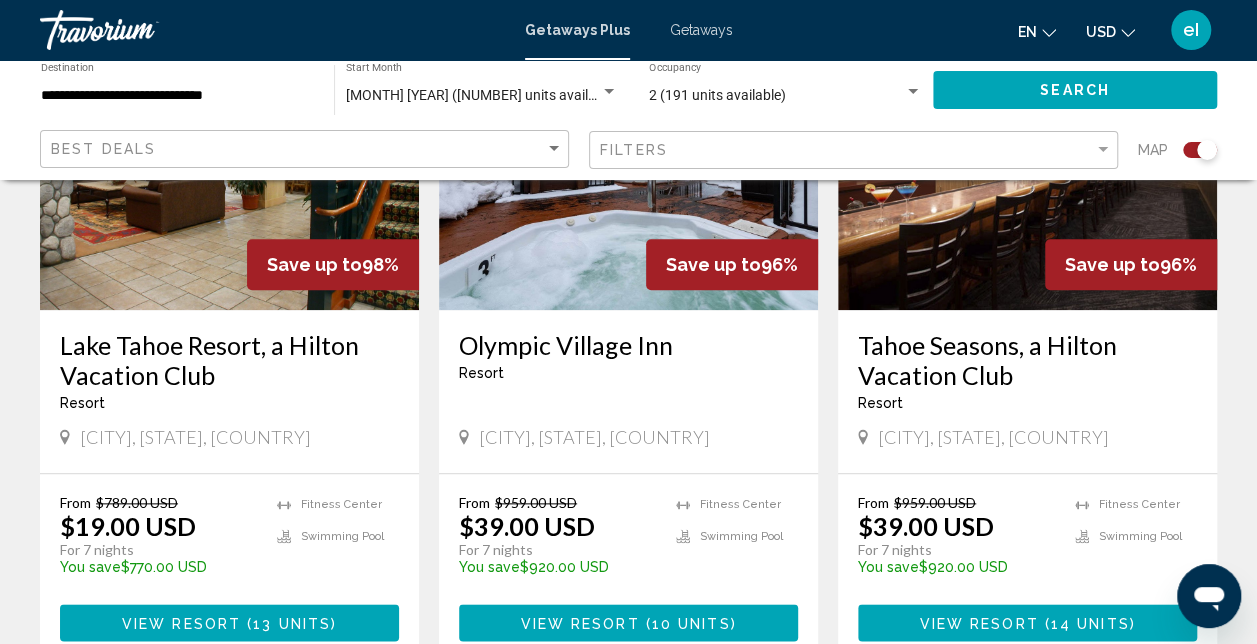 scroll, scrollTop: 1000, scrollLeft: 0, axis: vertical 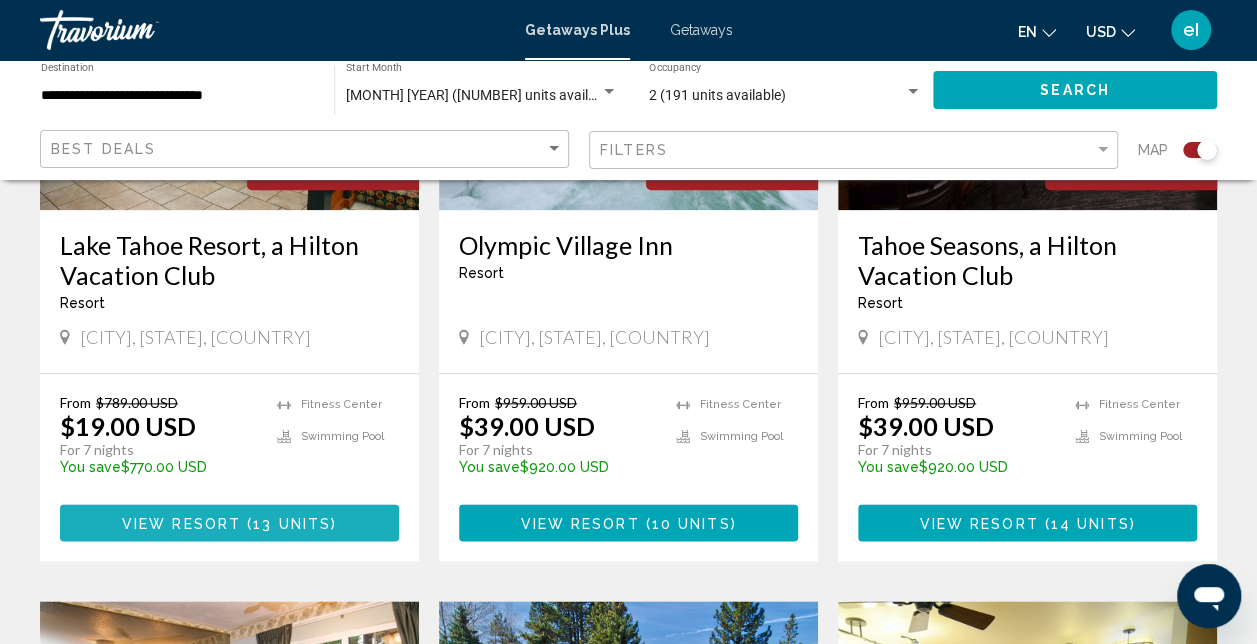 click on "View Resort" at bounding box center [181, 523] 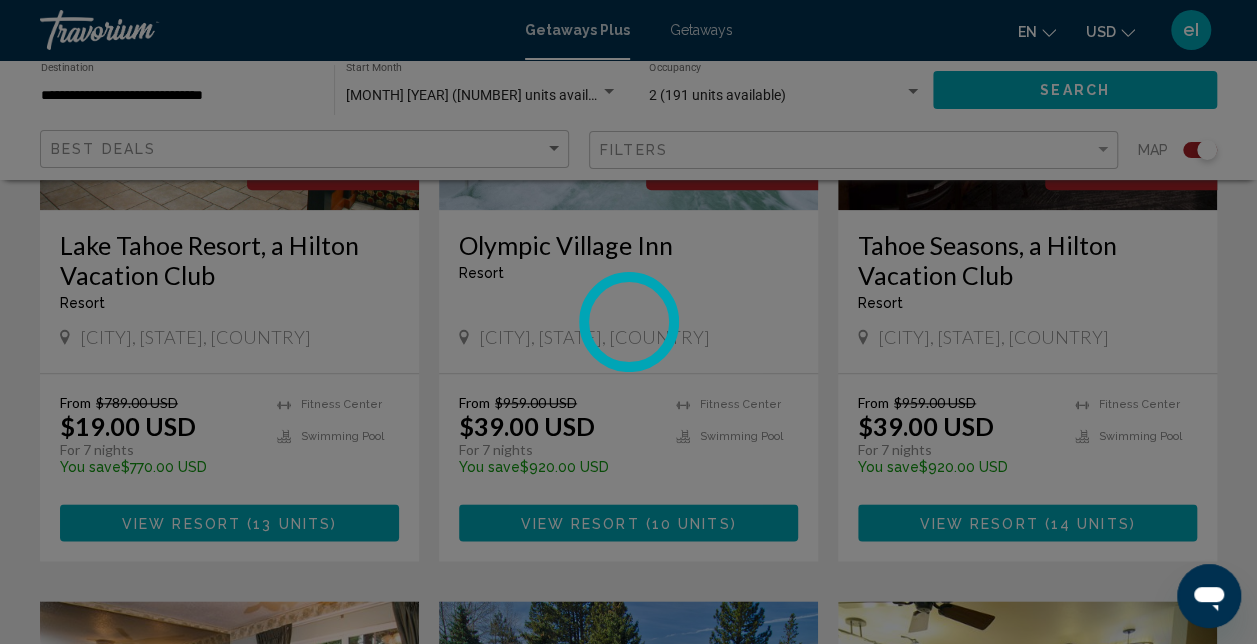 scroll, scrollTop: 213, scrollLeft: 0, axis: vertical 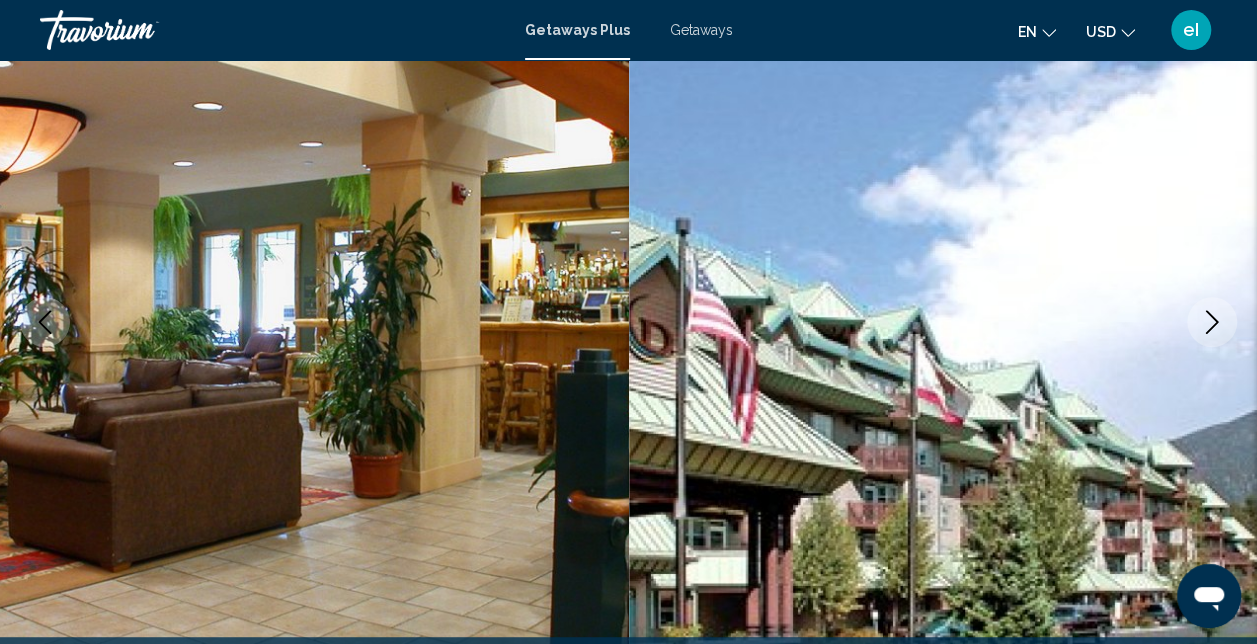 click 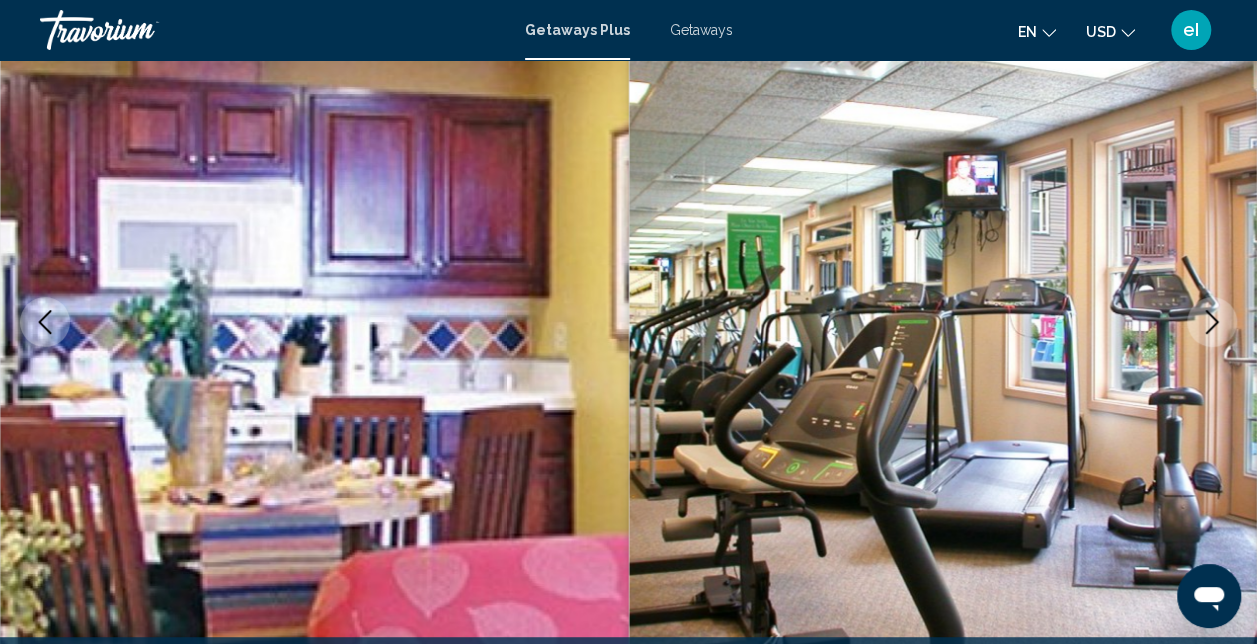 click 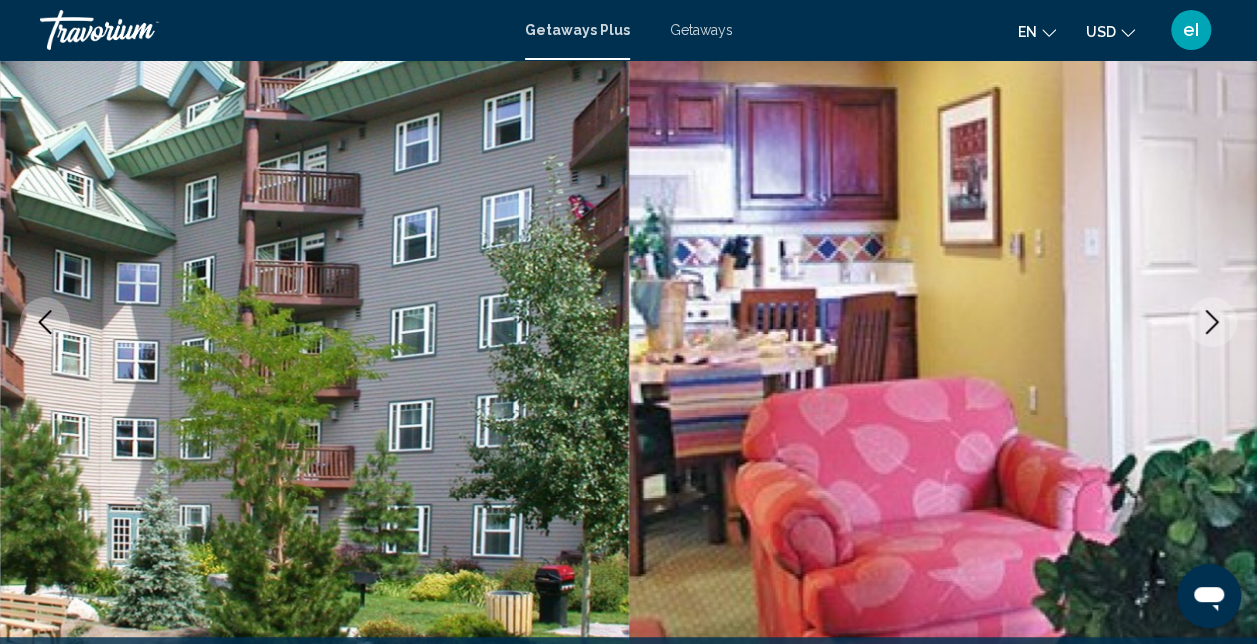 click 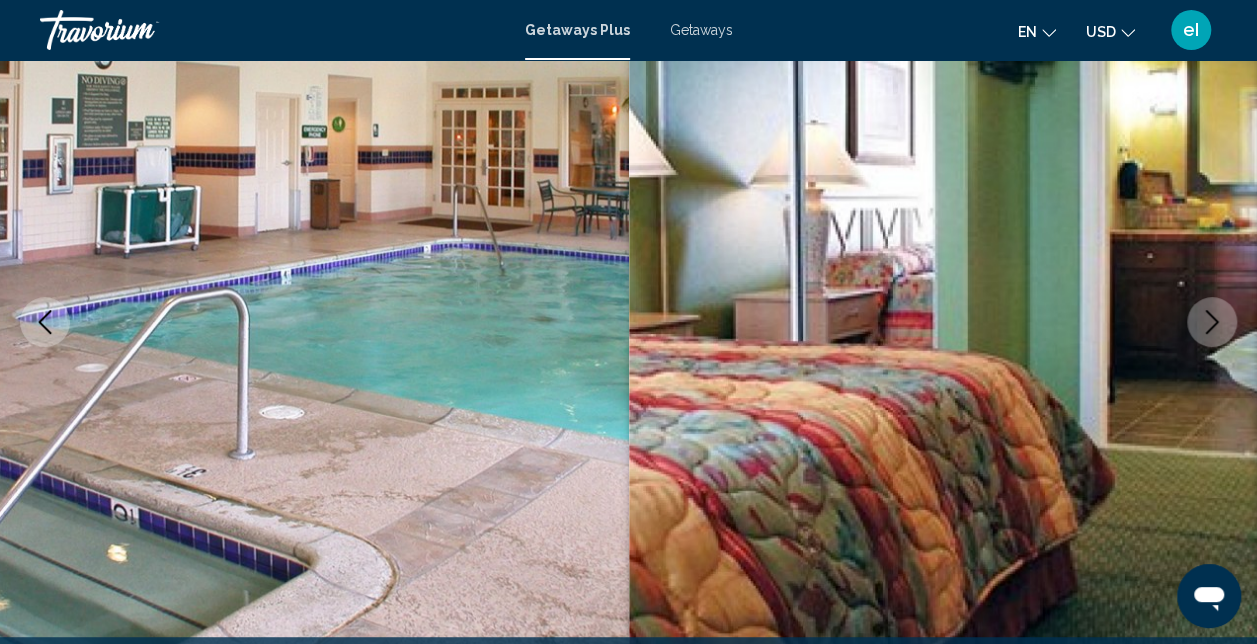 click 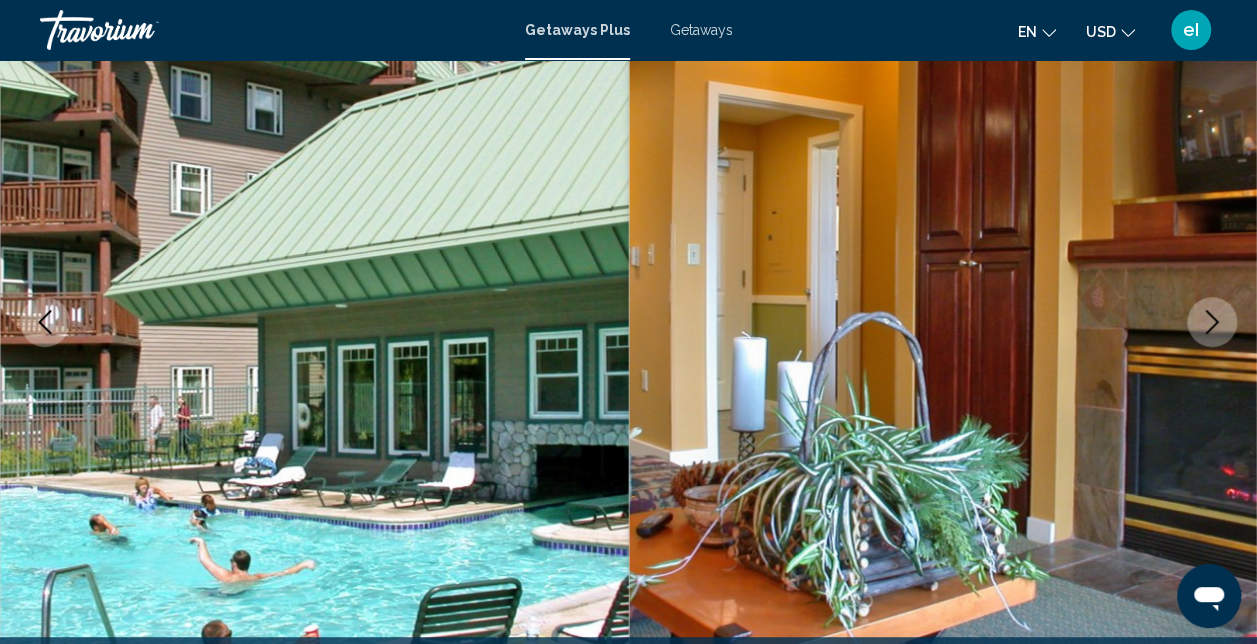 click 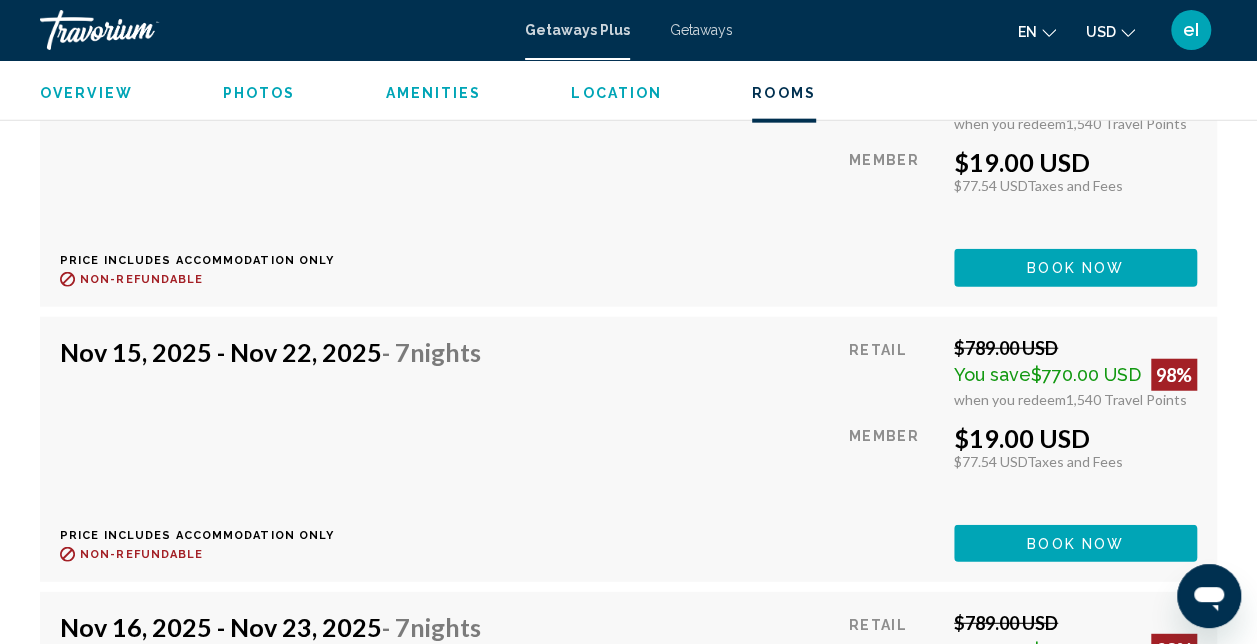 scroll, scrollTop: 5728, scrollLeft: 0, axis: vertical 